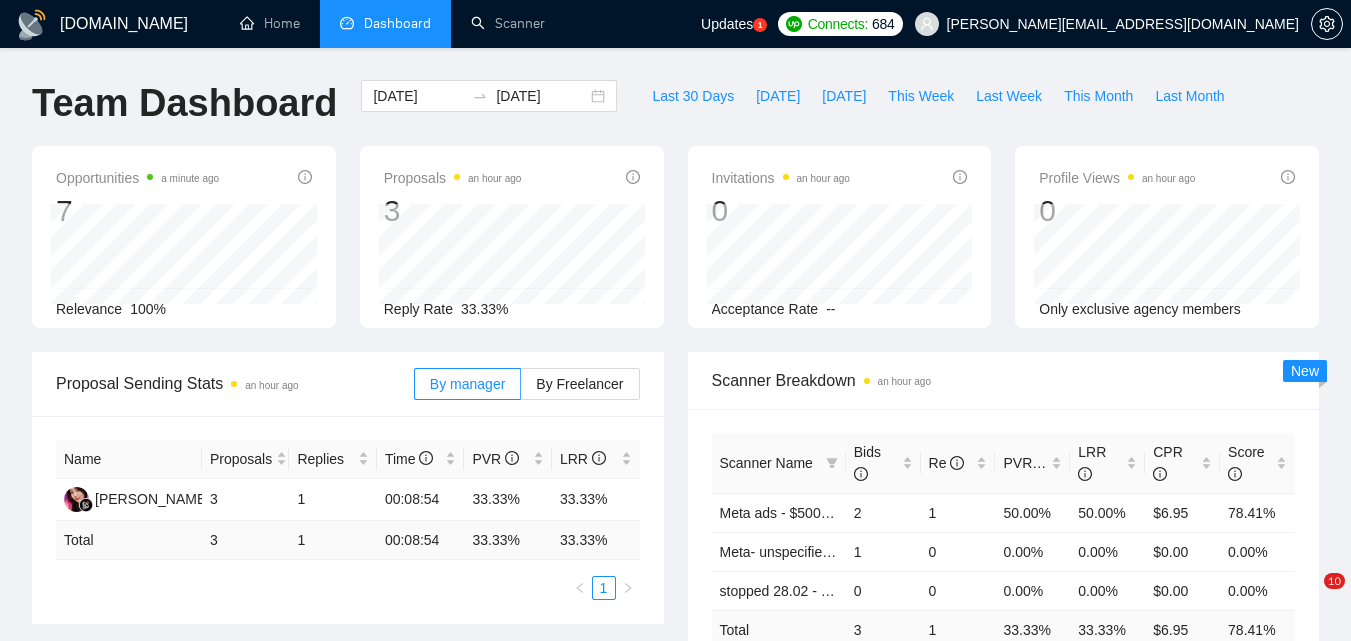 scroll, scrollTop: 0, scrollLeft: 0, axis: both 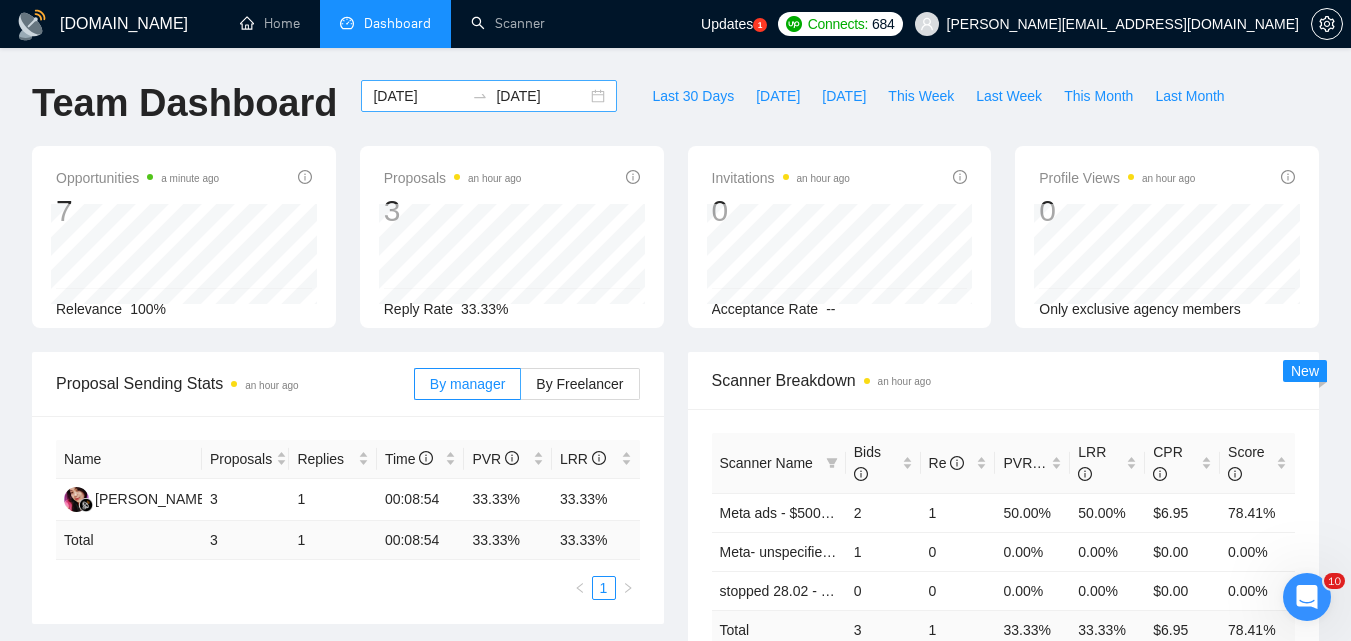 click on "[DATE]" at bounding box center (418, 96) 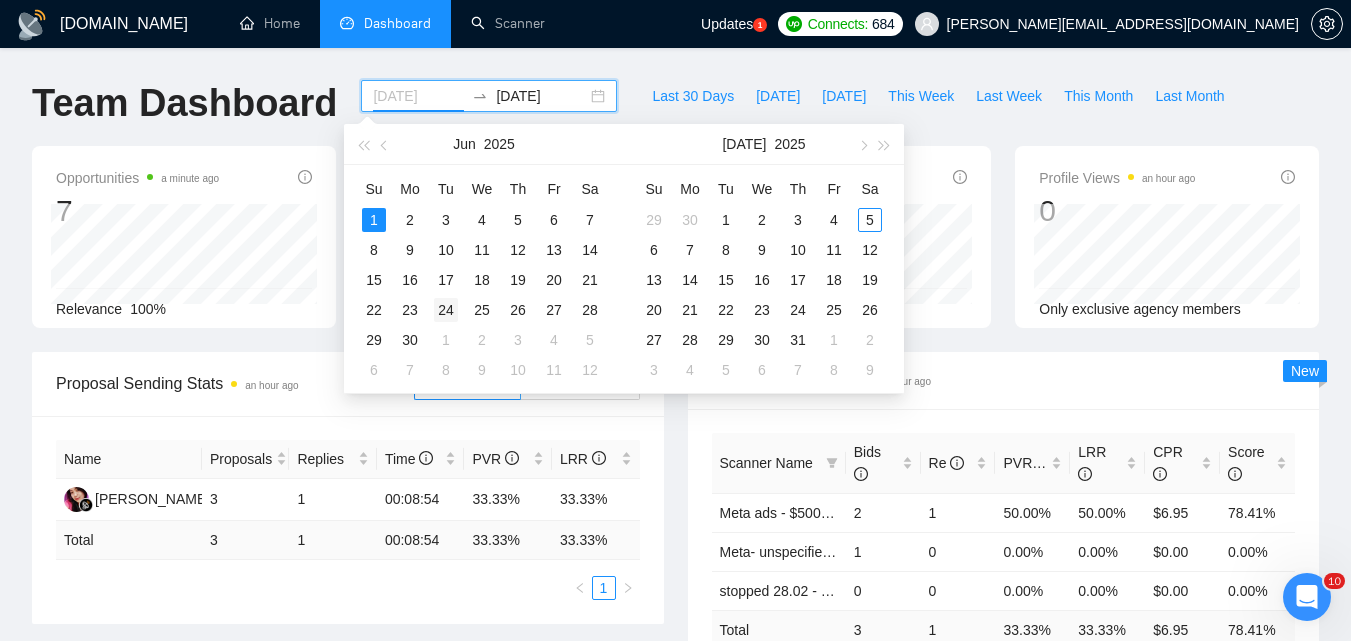 type on "[DATE]" 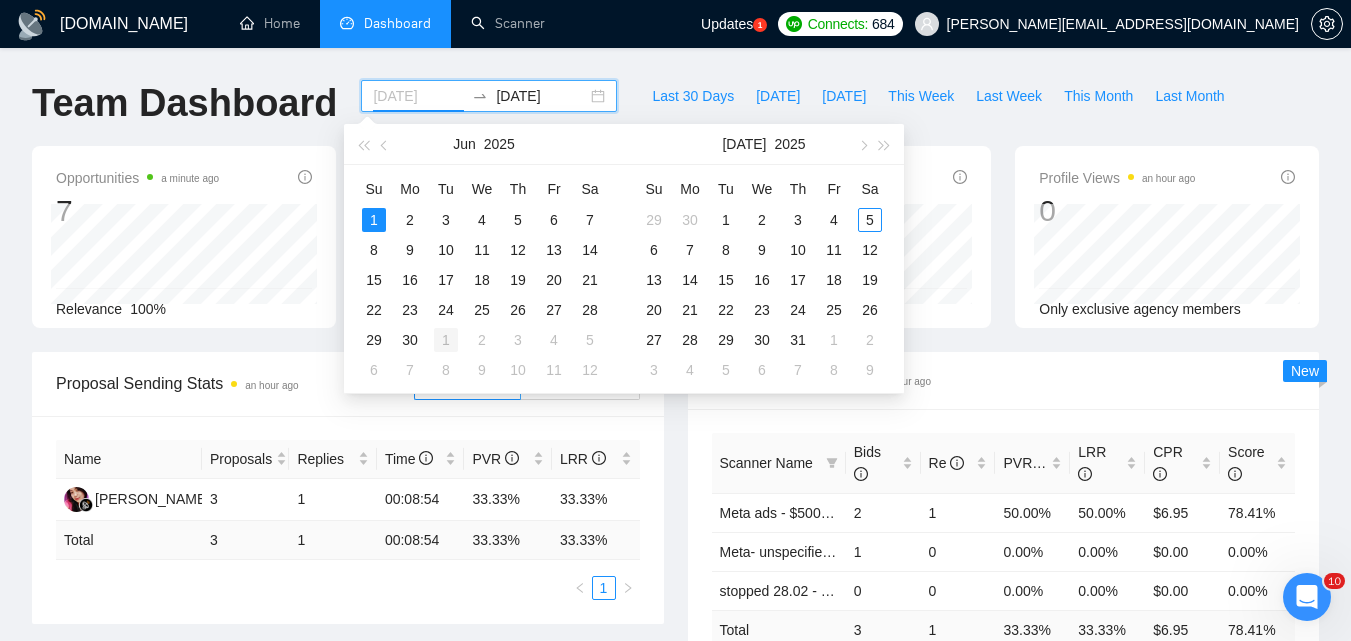drag, startPoint x: 454, startPoint y: 314, endPoint x: 446, endPoint y: 329, distance: 17 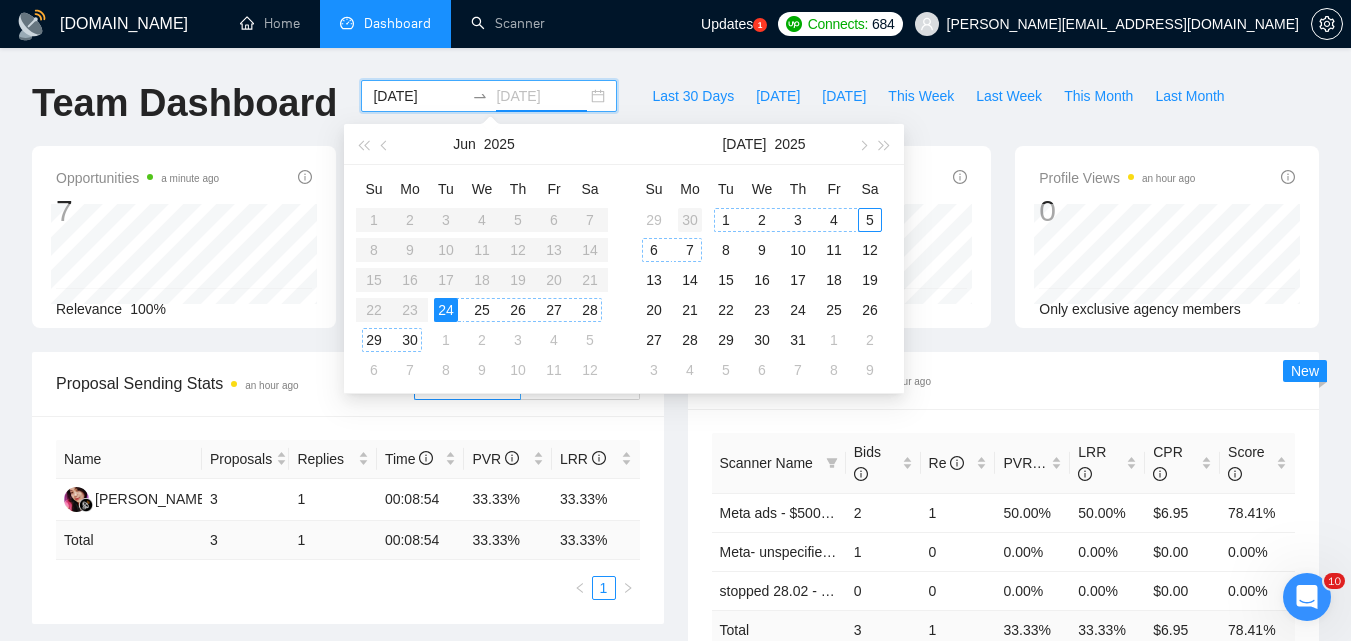 type on "[DATE]" 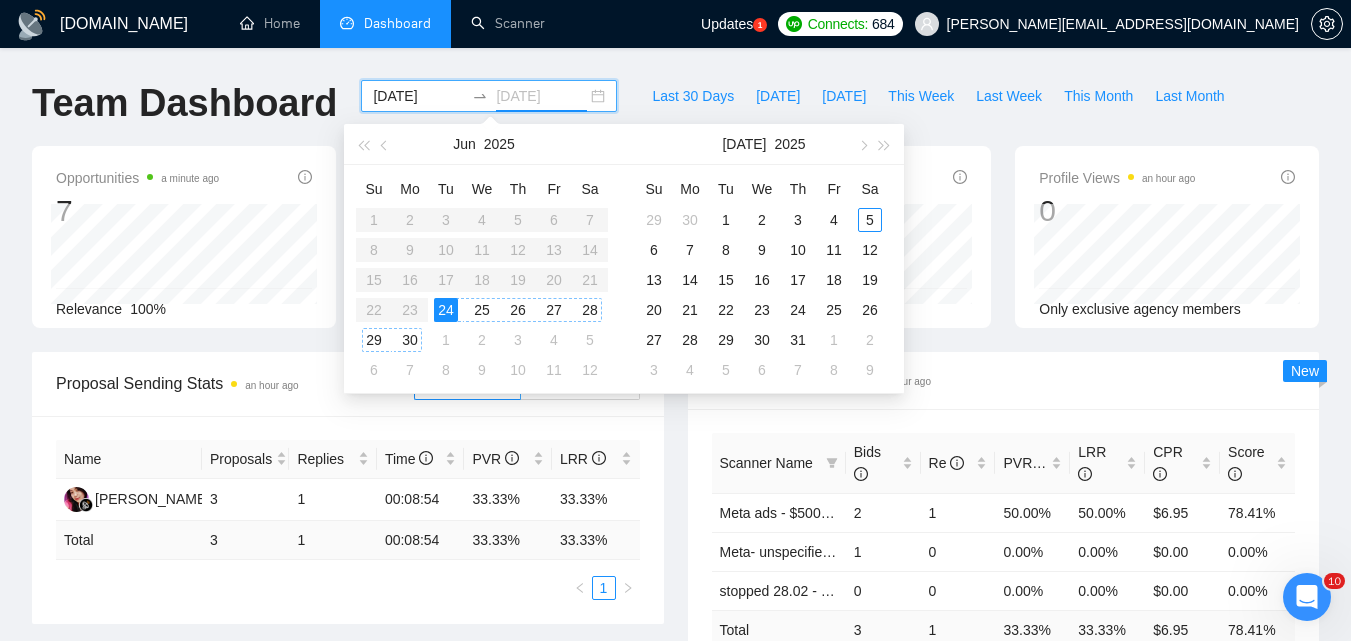 type on "[DATE]" 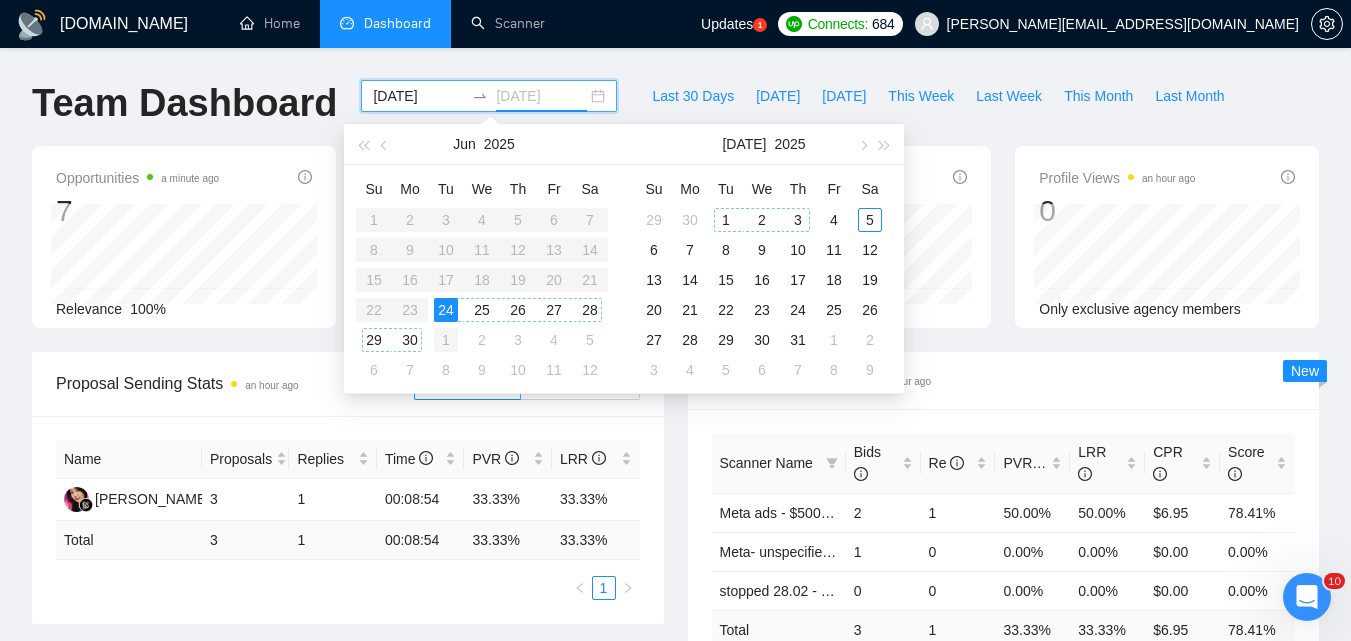type on "[DATE]" 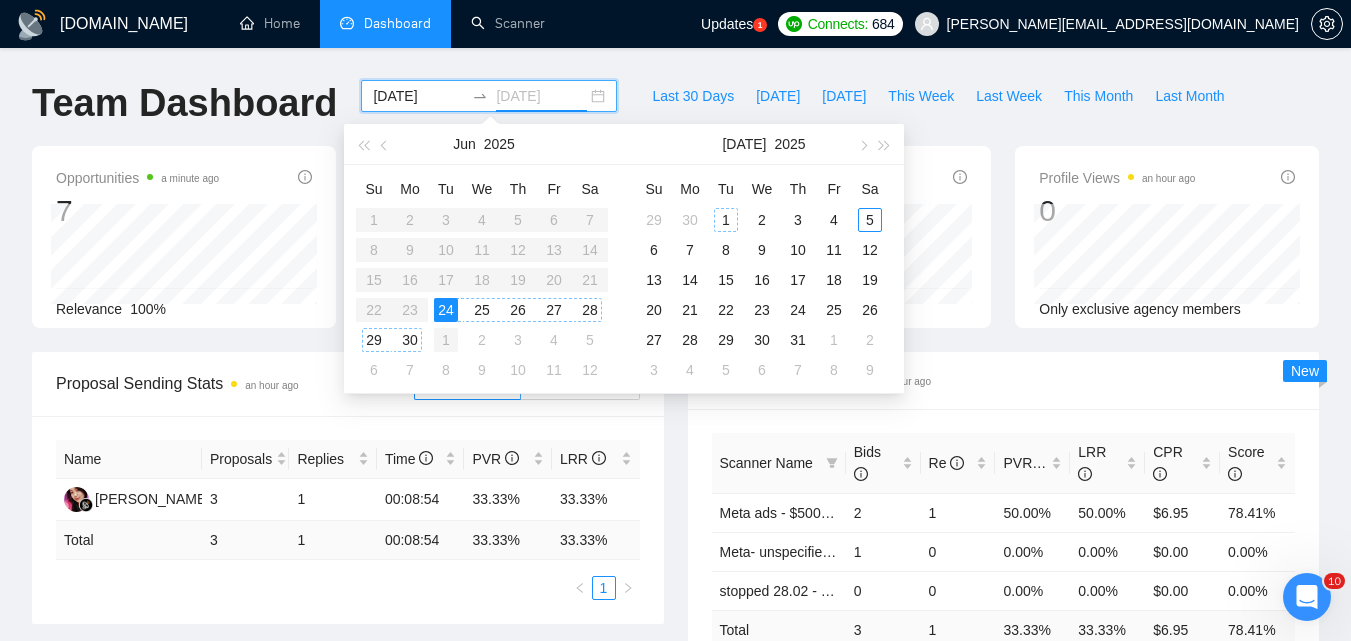 click on "1" at bounding box center (446, 340) 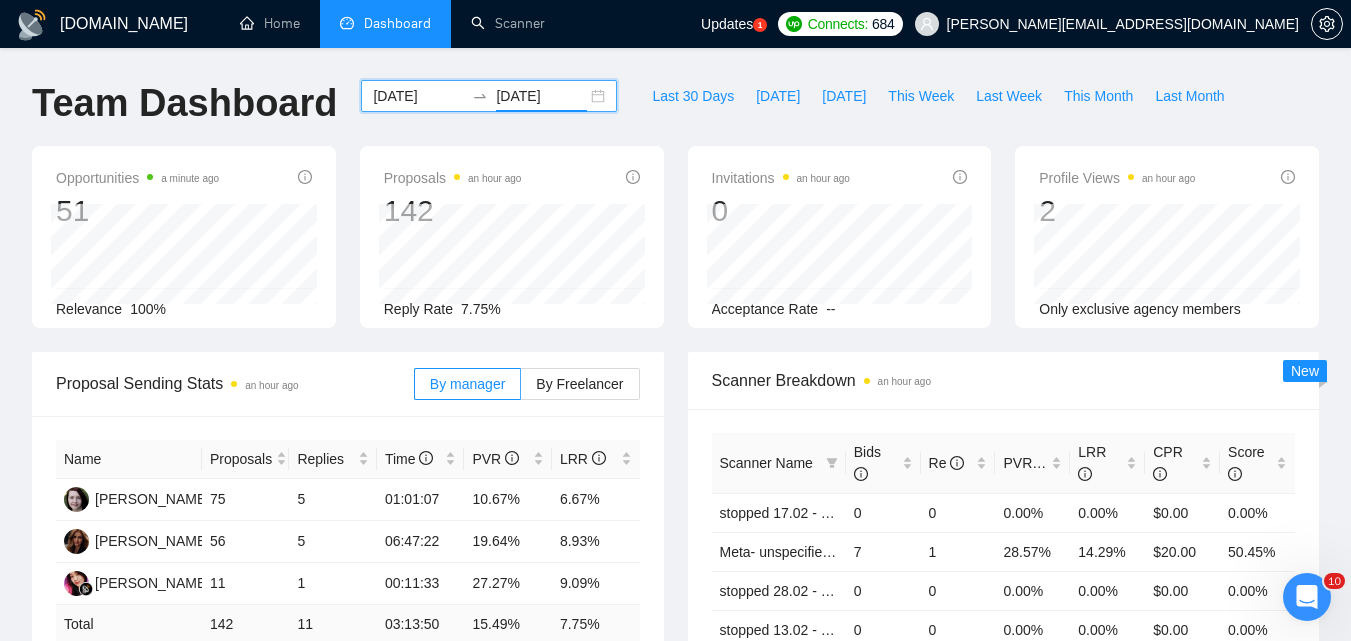 scroll, scrollTop: 100, scrollLeft: 0, axis: vertical 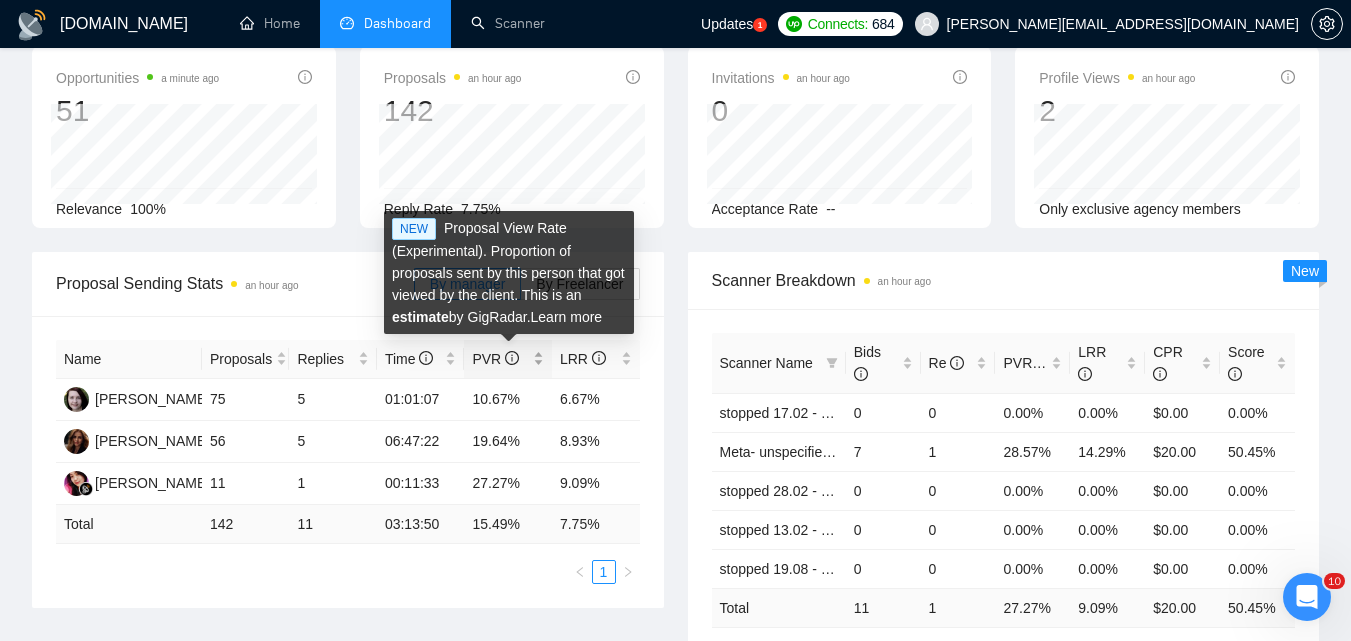 click 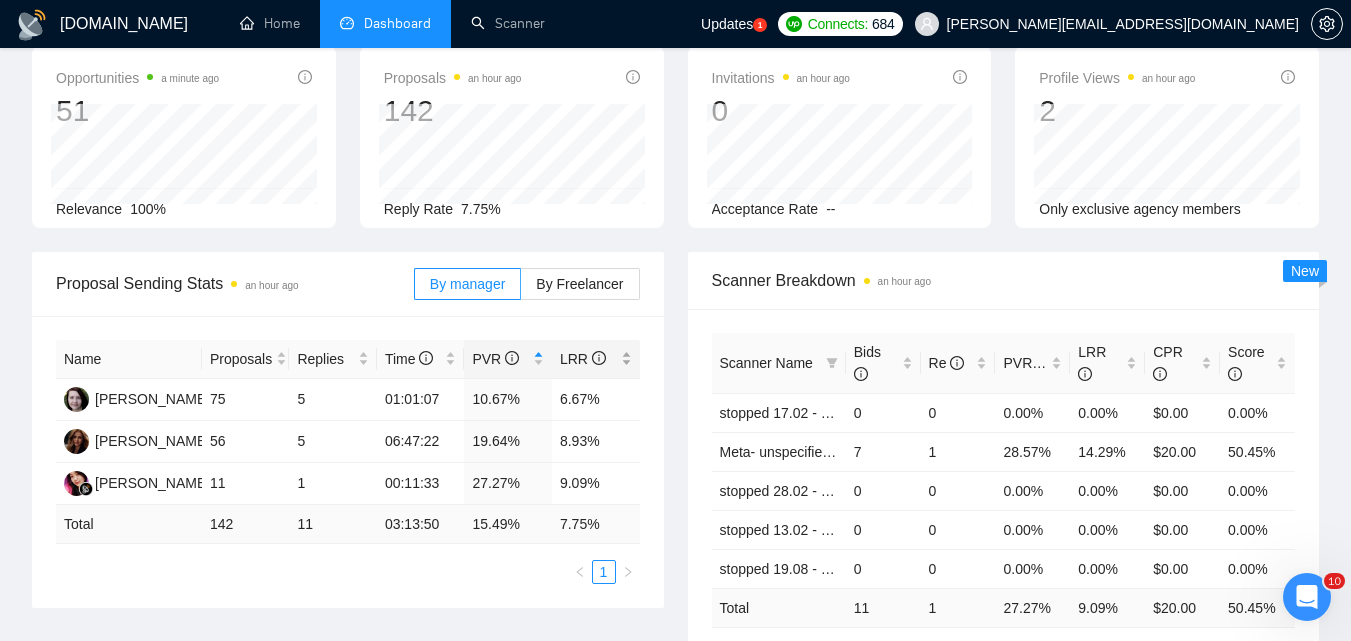 click 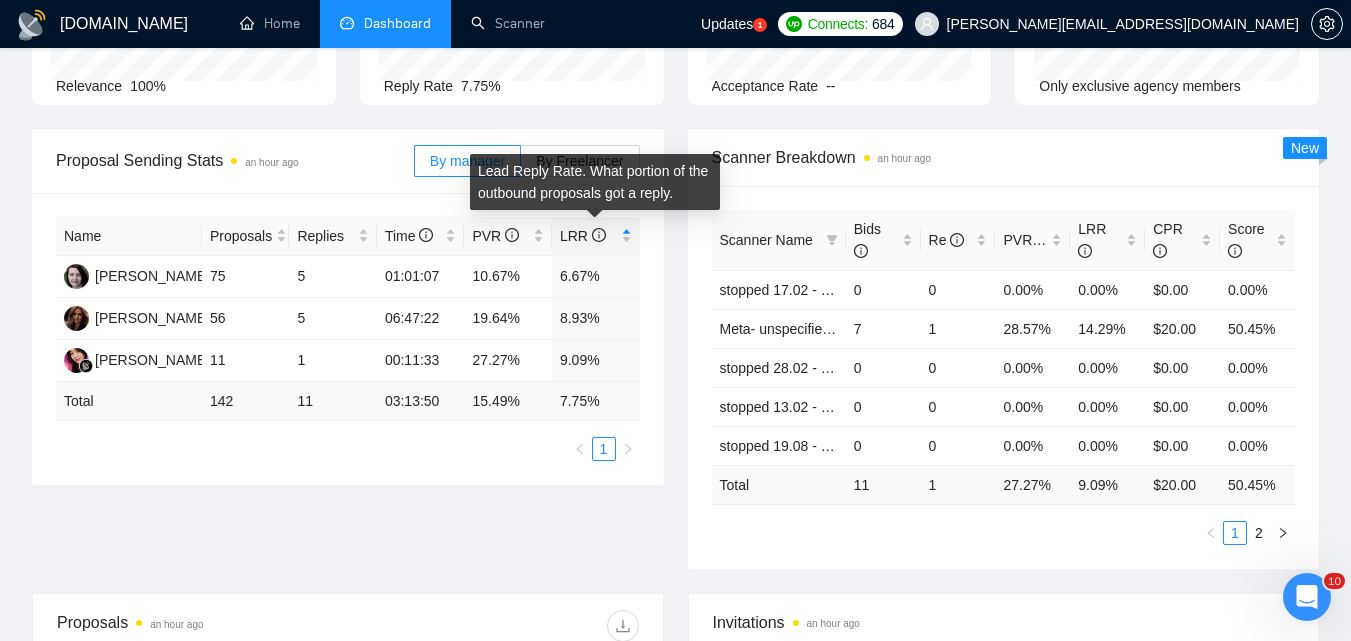 scroll, scrollTop: 700, scrollLeft: 0, axis: vertical 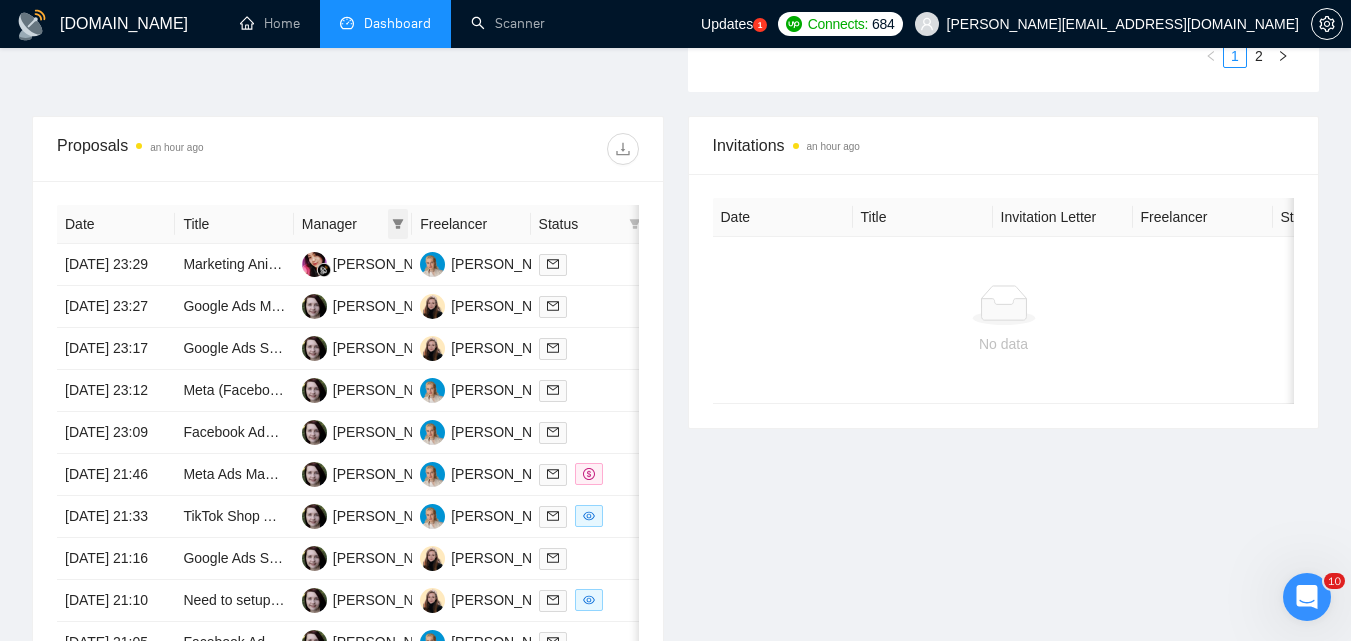 click 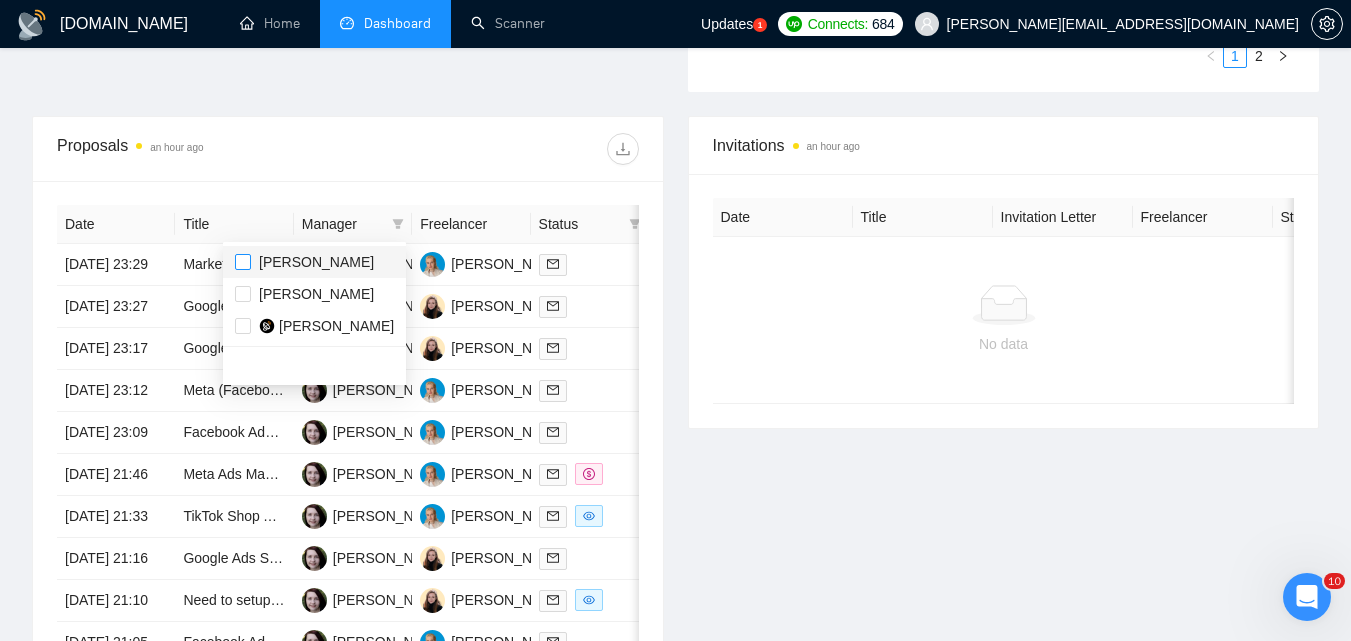 click at bounding box center (243, 262) 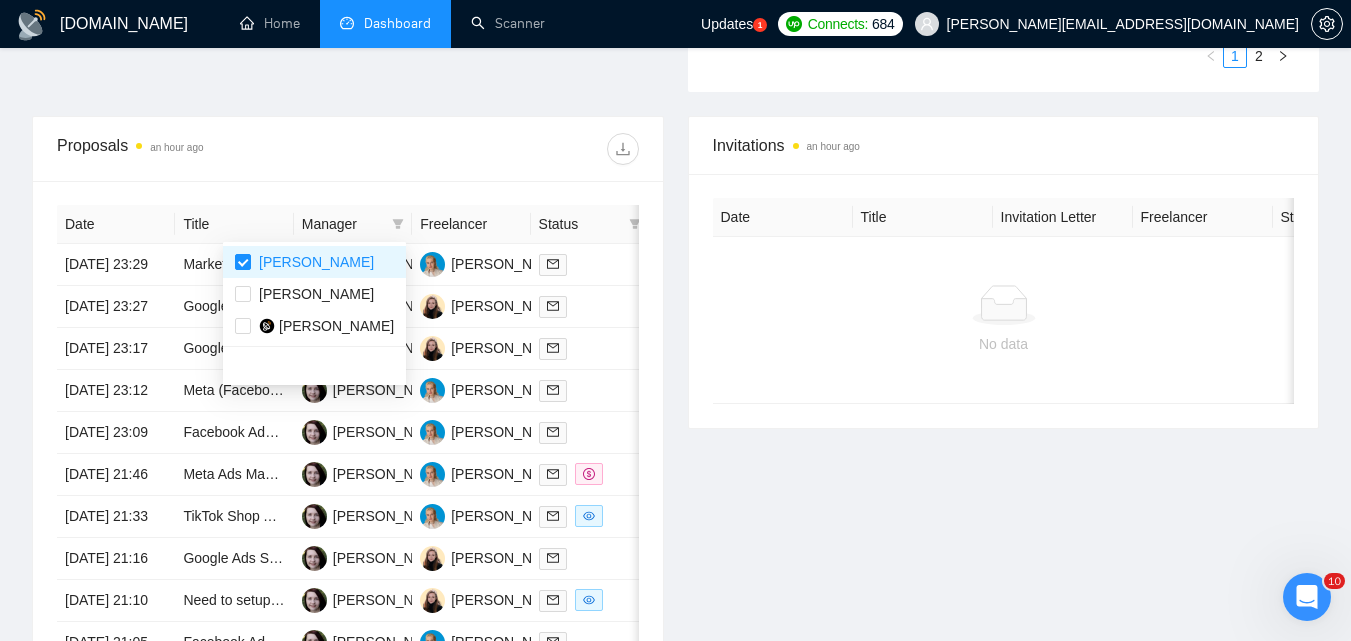 click at bounding box center (493, 149) 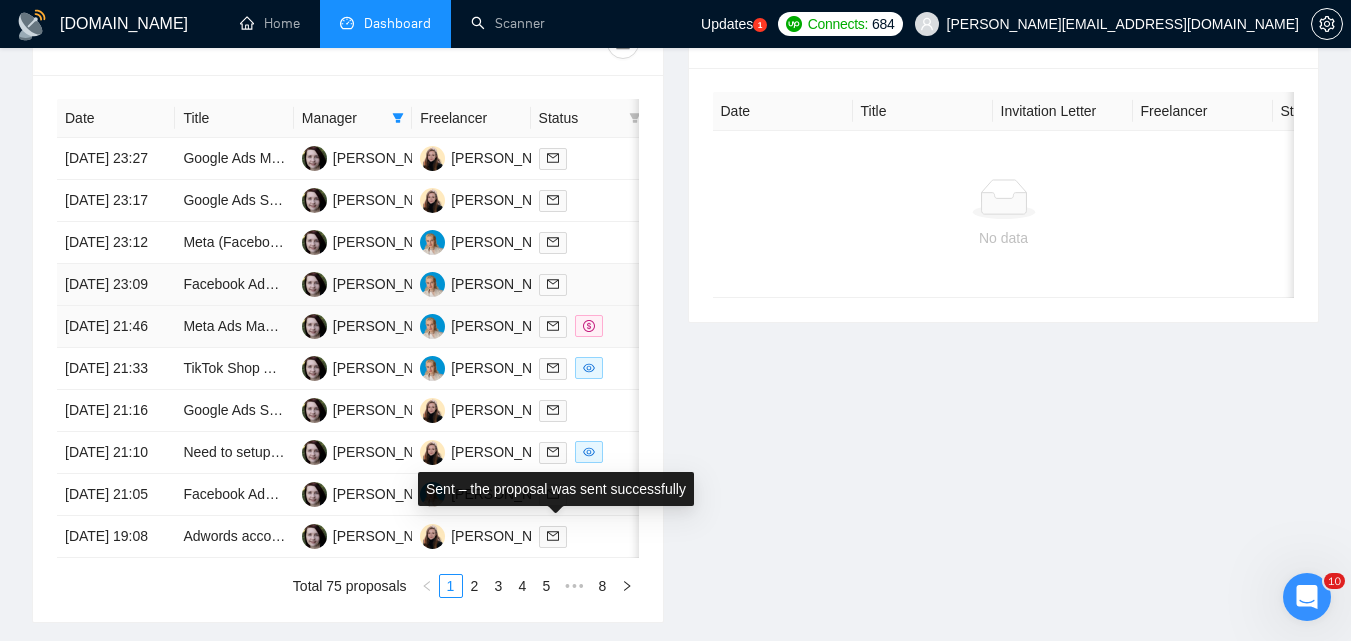 scroll, scrollTop: 800, scrollLeft: 0, axis: vertical 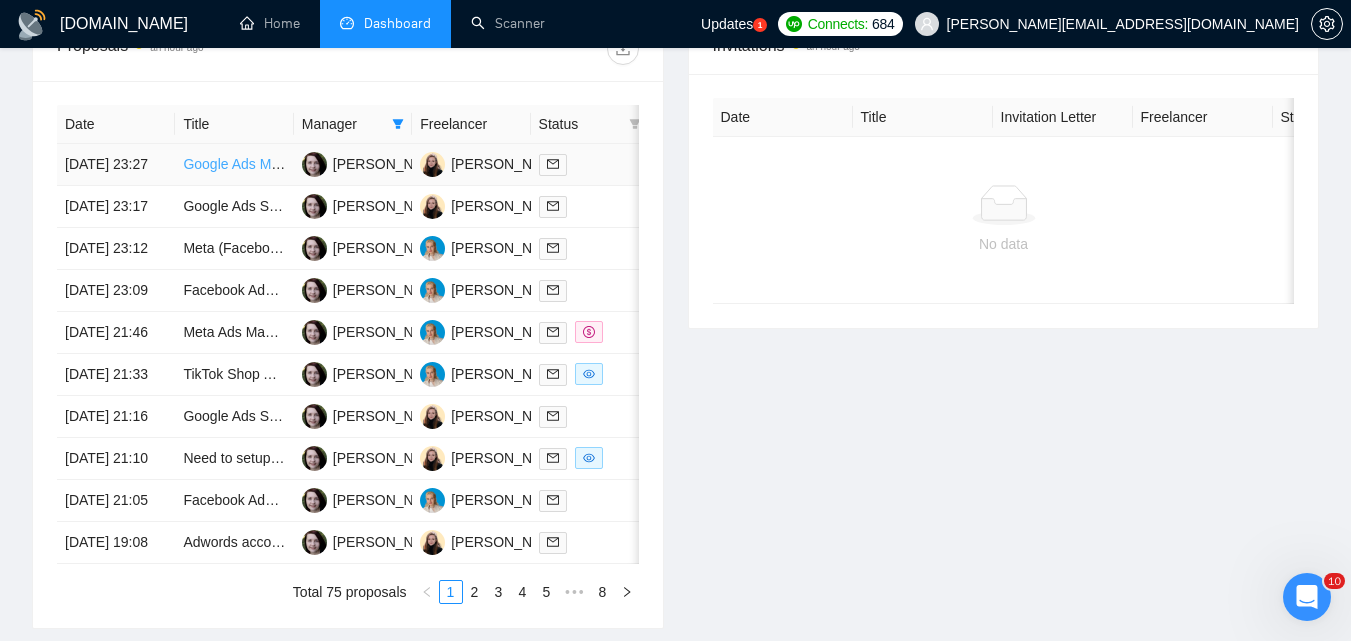 click on "Google Ads Management" at bounding box center (262, 164) 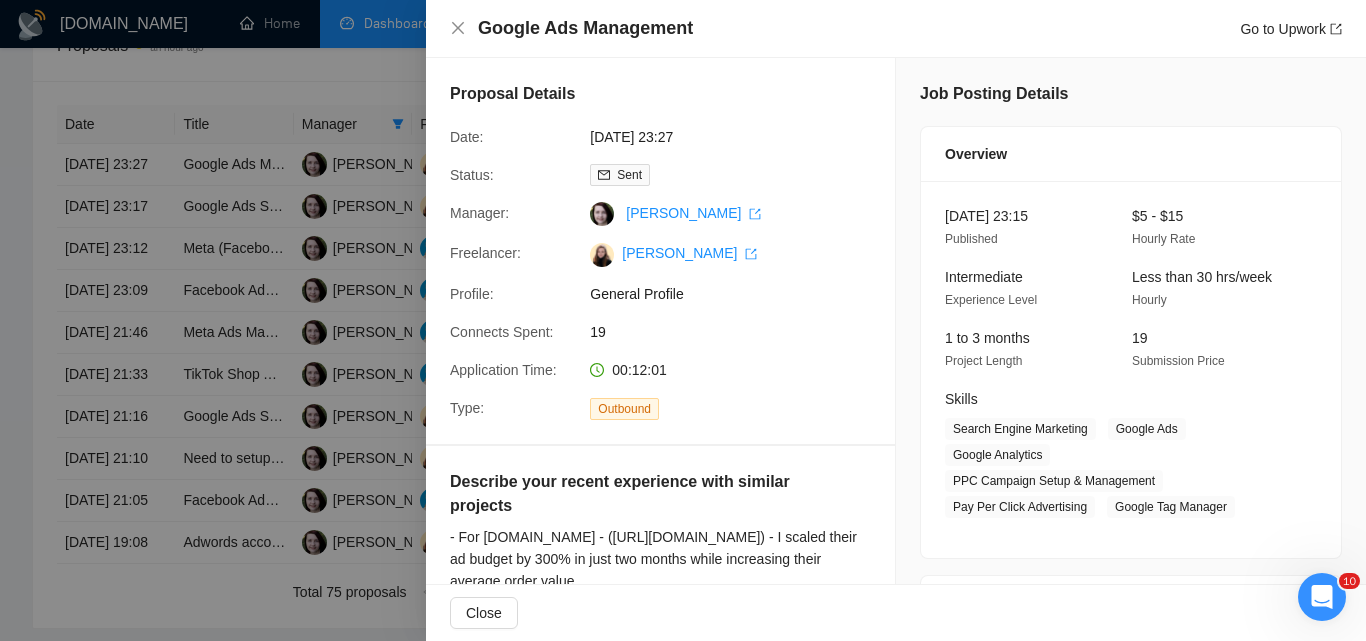 click at bounding box center [683, 320] 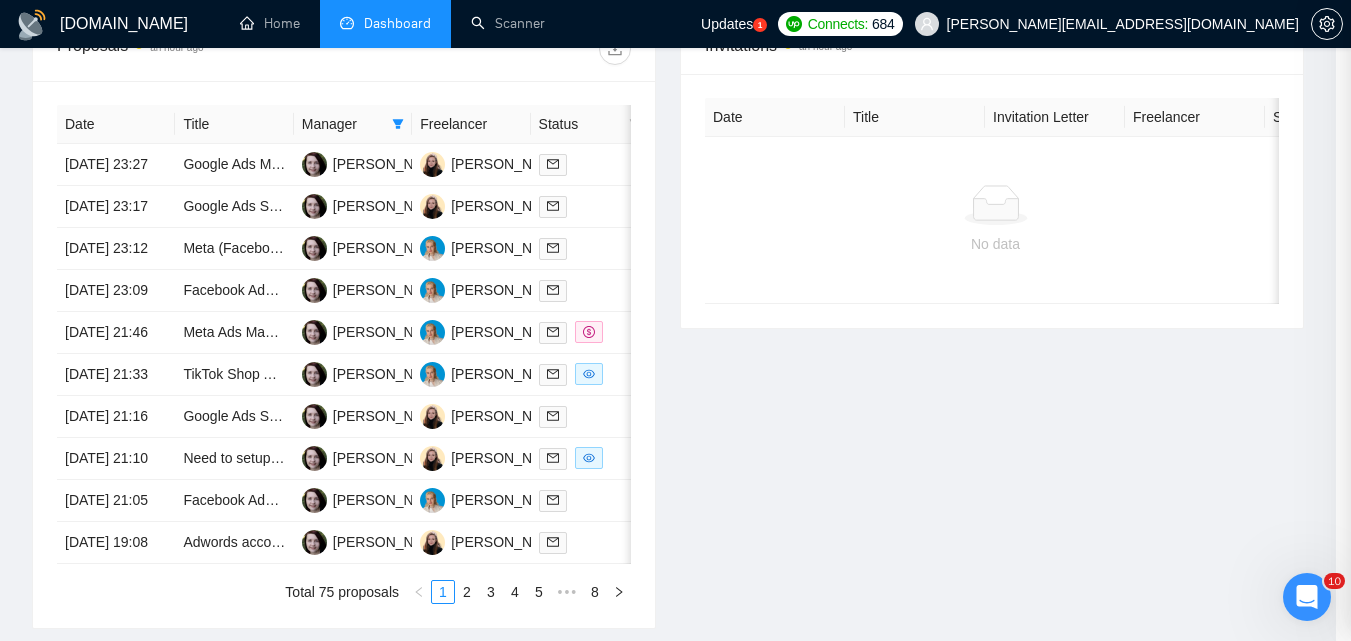 click on "Google Ads Setup, Management, and Optimization Expert Needed" at bounding box center (389, 206) 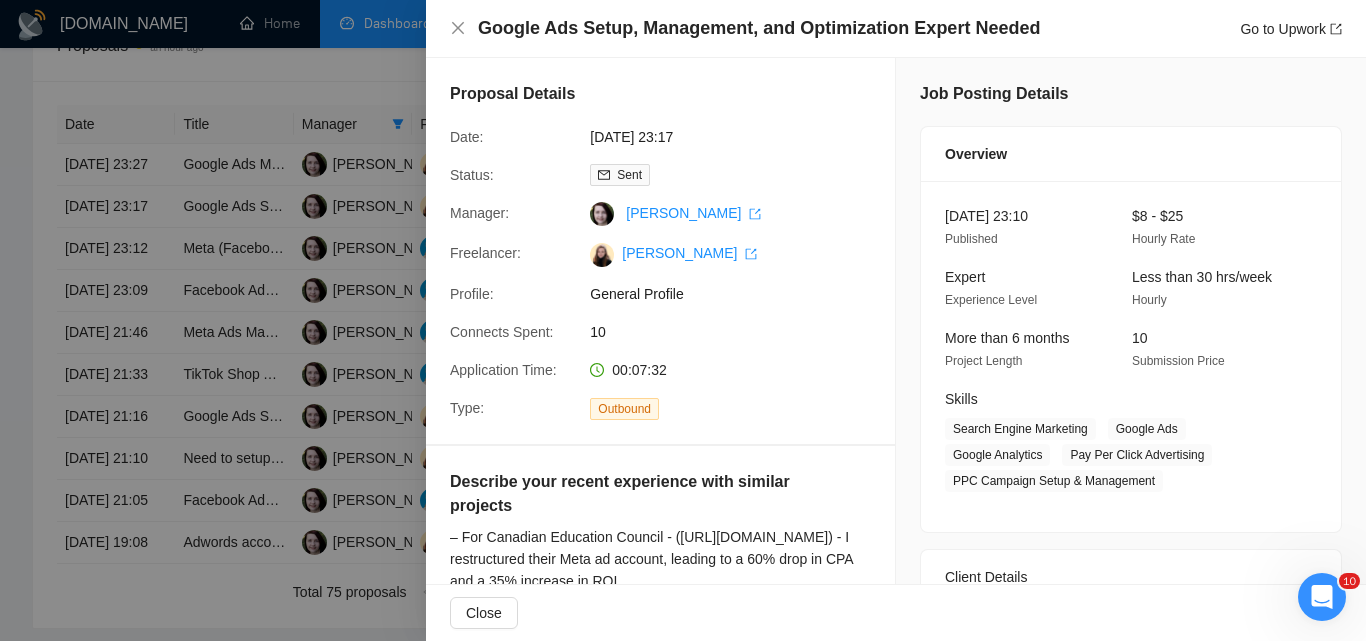 click at bounding box center [683, 320] 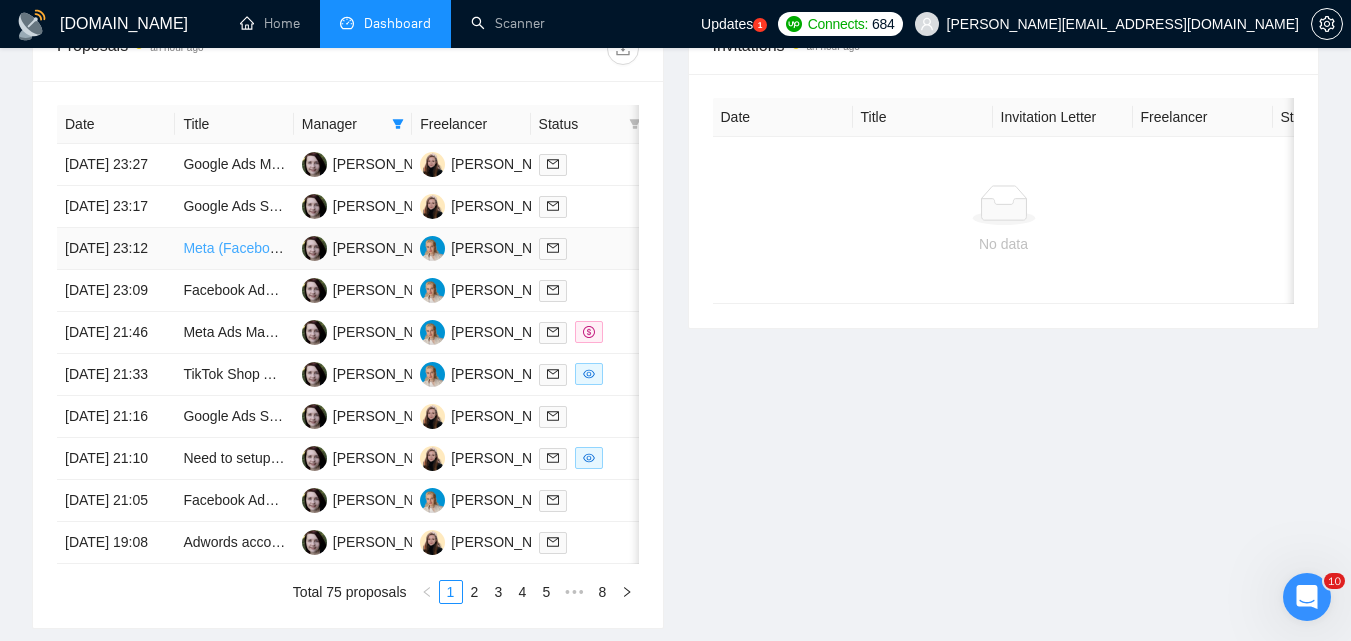 click on "Meta (Facebook and Instagram) Ads Expert for New E-commerce Store" at bounding box center [405, 248] 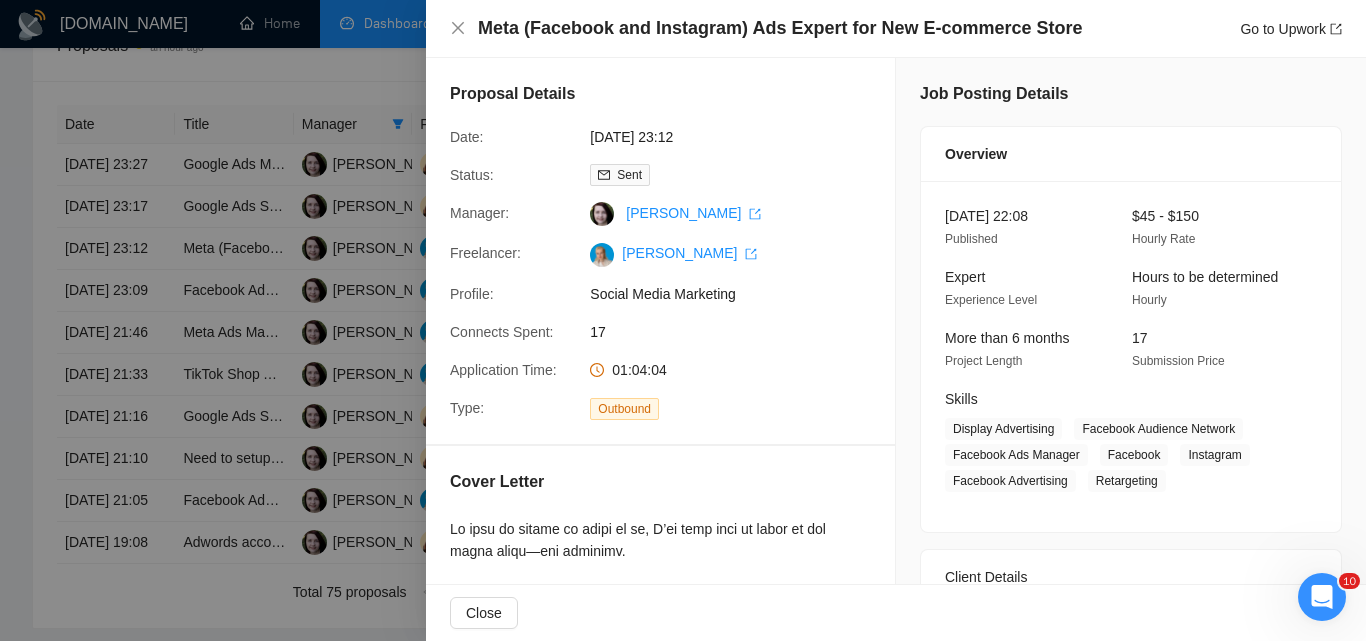 click at bounding box center [683, 320] 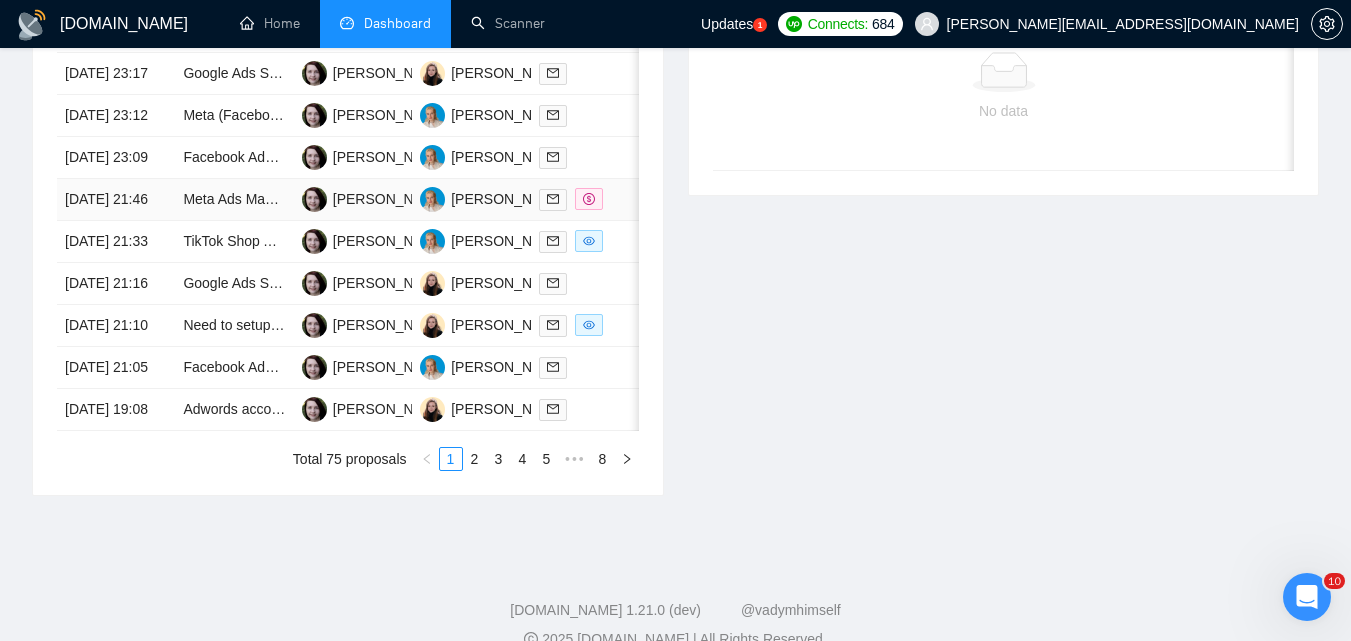 scroll, scrollTop: 1000, scrollLeft: 0, axis: vertical 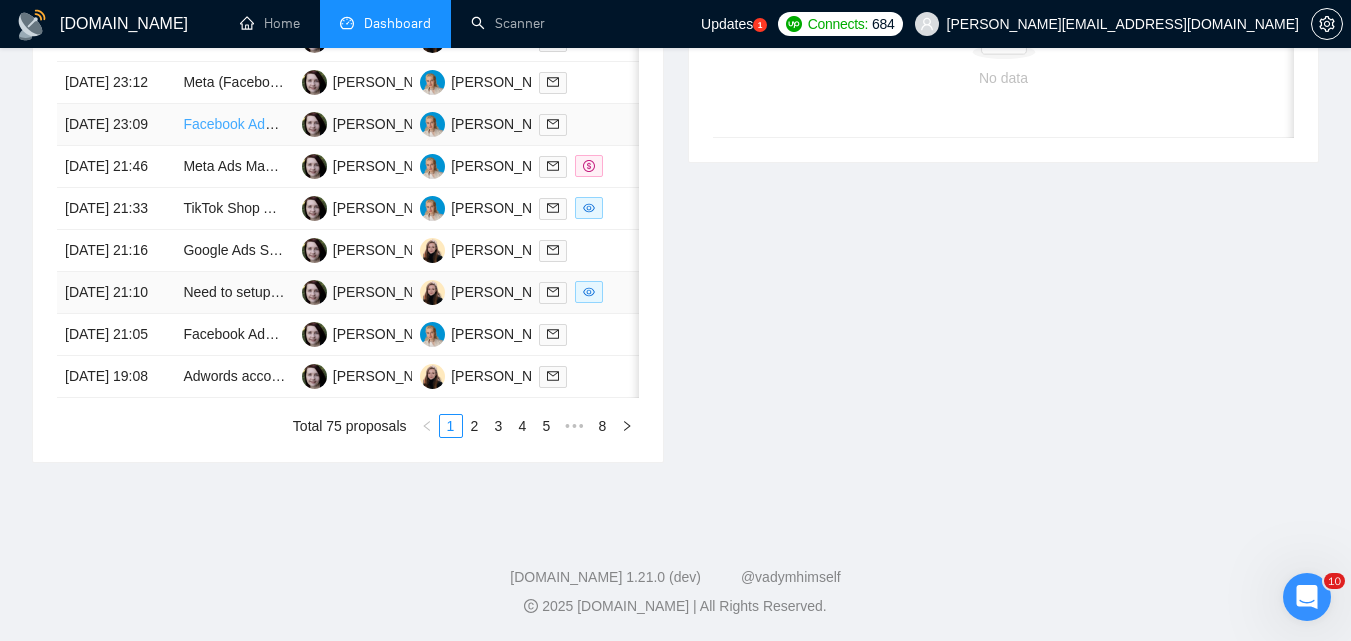 drag, startPoint x: 226, startPoint y: 398, endPoint x: 287, endPoint y: 155, distance: 250.53941 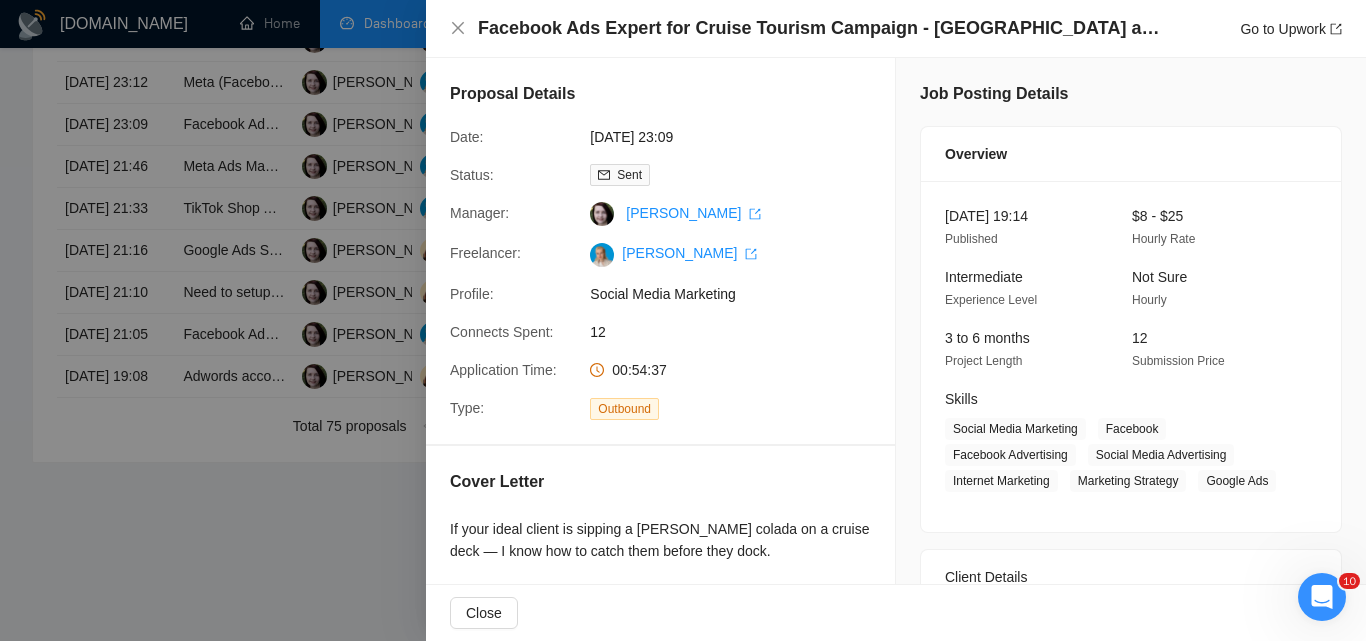 click at bounding box center [683, 320] 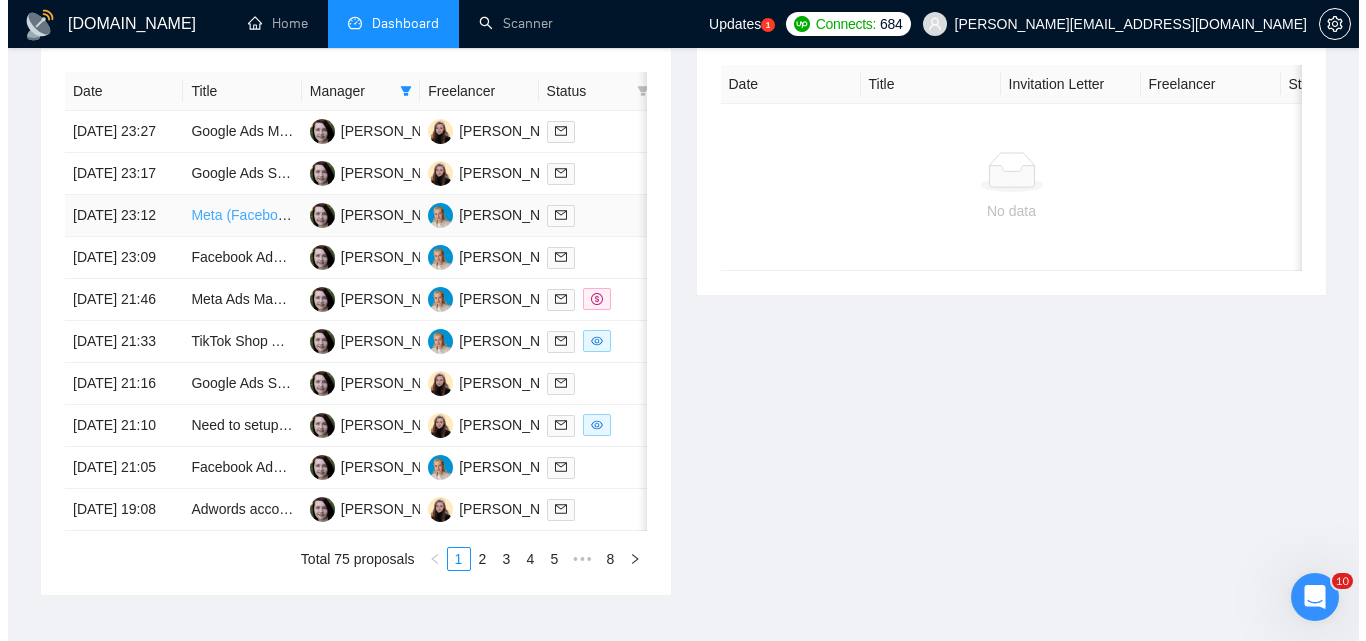scroll, scrollTop: 800, scrollLeft: 0, axis: vertical 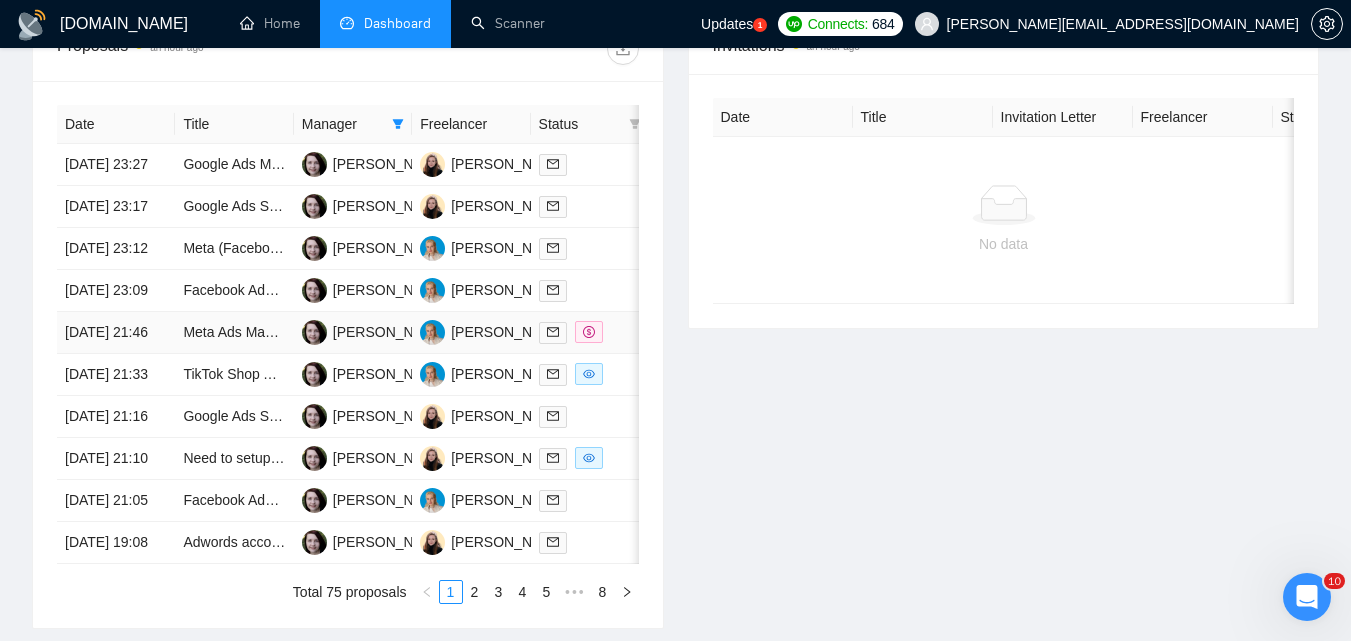 click at bounding box center [590, 332] 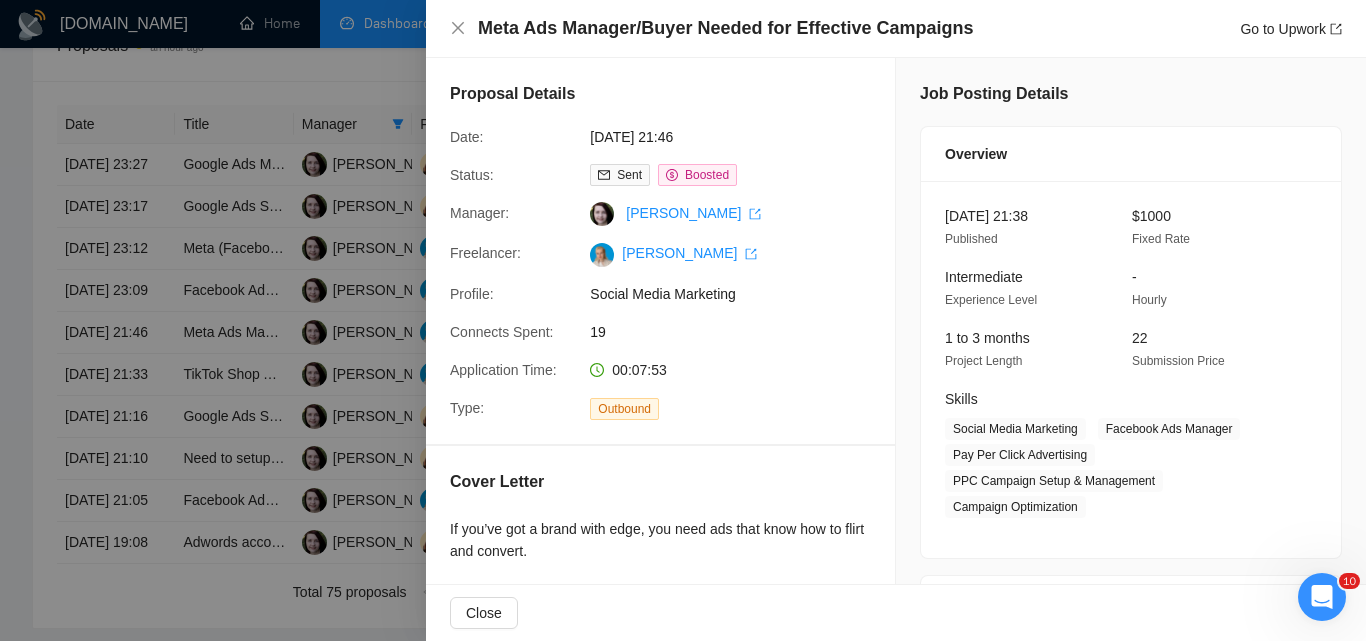 click at bounding box center (683, 320) 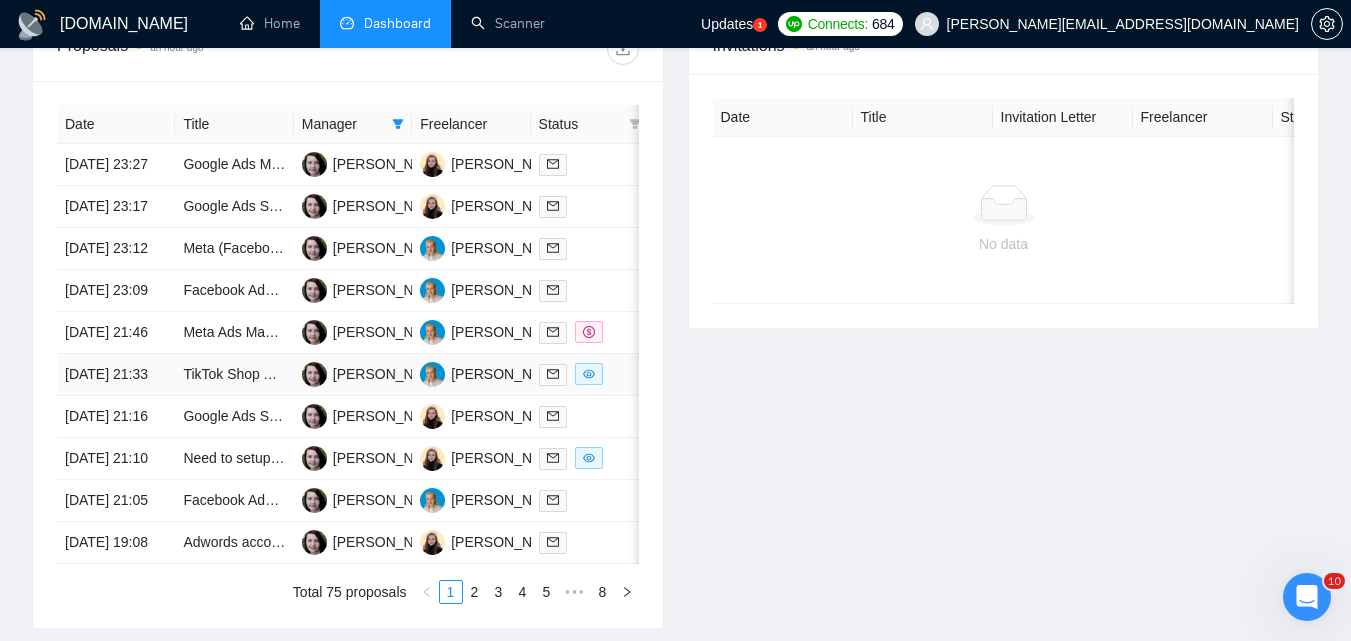 click on "Date Title Manager Freelancer Status               [DATE] 23:27 Google Ads Management [PERSON_NAME] [PERSON_NAME] [DATE] 23:17 Google Ads Setup, Management, and Optimization Expert Needed [PERSON_NAME] [PERSON_NAME] [DATE] 23:12 Meta (Facebook and Instagram) Ads Expert for New E-commerce Store [PERSON_NAME] [PERSON_NAME] [DATE] 23:09 Facebook Ads Expert for Cruise Tourism Campaign - [GEOGRAPHIC_DATA] and [GEOGRAPHIC_DATA] [GEOGRAPHIC_DATA][PERSON_NAME] [PERSON_NAME] [DATE] 21:46 Meta Ads Manager/Buyer Needed for Effective Campaigns [PERSON_NAME] [PERSON_NAME] [DATE] 21:33 TikTok Shop Ads and Influencer Marketing Expert Needed [PERSON_NAME] [PERSON_NAME] [DATE] 21:16 Google Ads Set Up [PERSON_NAME] [PERSON_NAME] [DATE] 21:10 Need to setup Google Adwords campaigns [PERSON_NAME] [PERSON_NAME] [DATE] 21:05 Facebook Ads Specialist/Media Buyer for Health and Wellness Business [PERSON_NAME] [PERSON_NAME] [DATE] 19:08 [PERSON_NAME]" at bounding box center (348, 354) 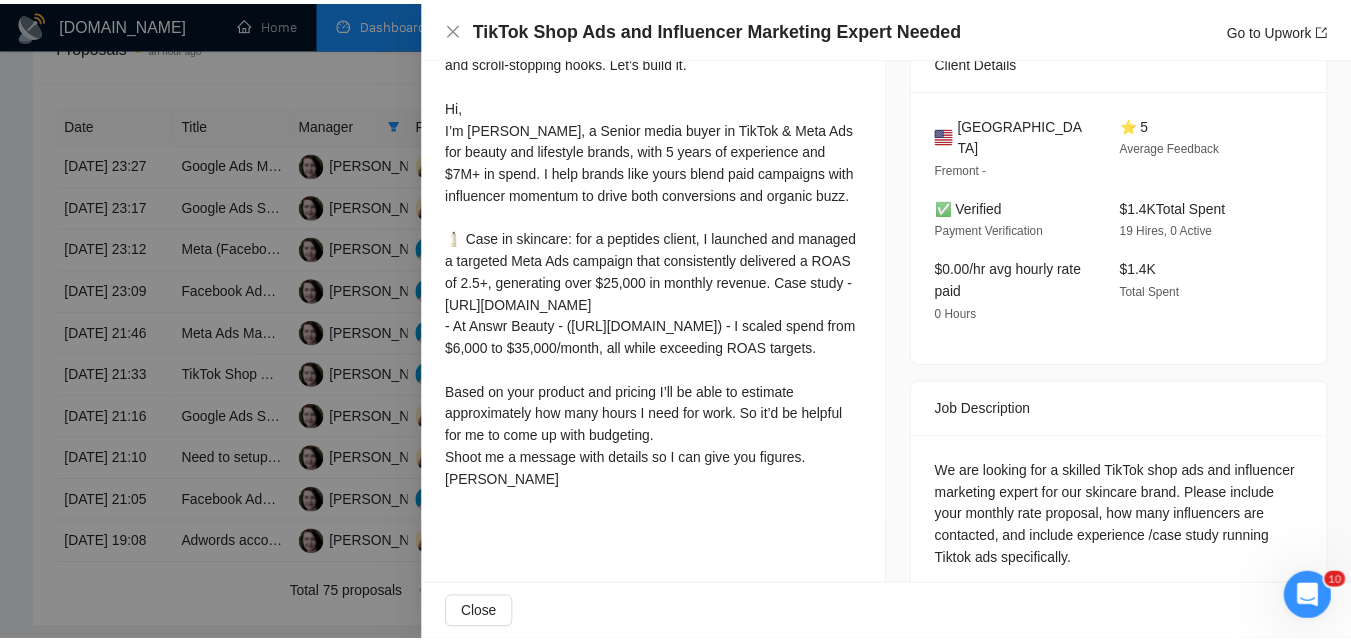 scroll, scrollTop: 504, scrollLeft: 0, axis: vertical 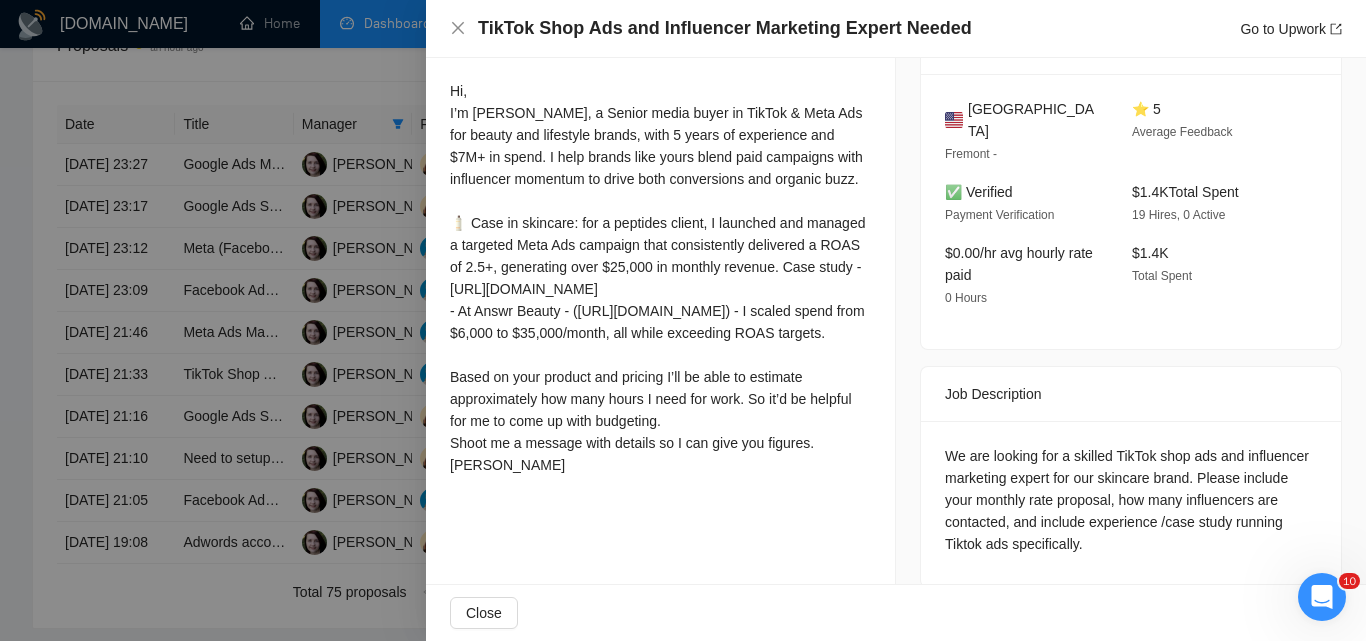 click at bounding box center [683, 320] 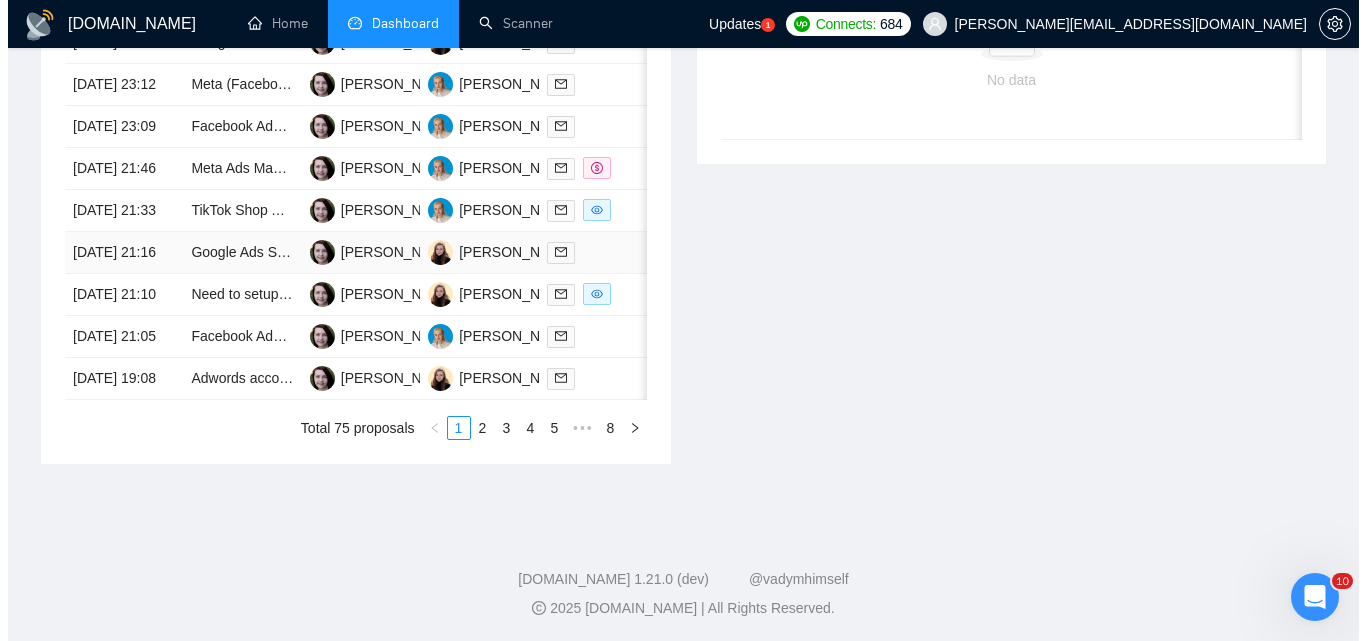scroll, scrollTop: 1000, scrollLeft: 0, axis: vertical 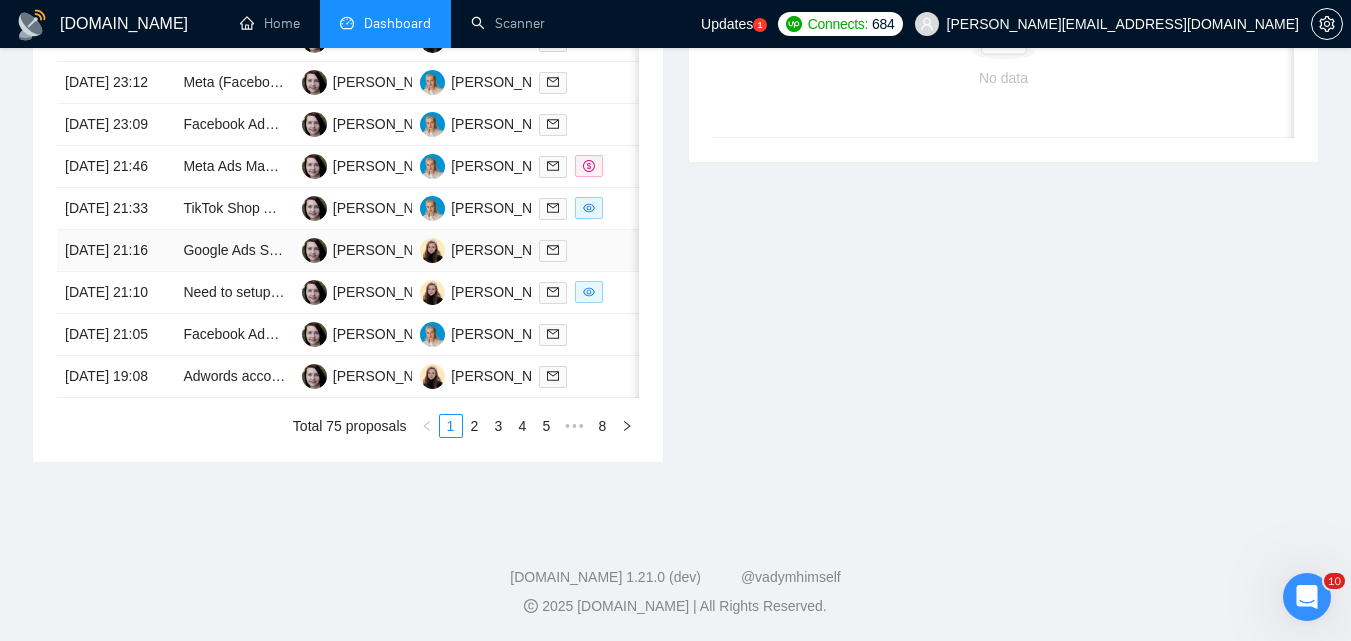 click at bounding box center [590, 250] 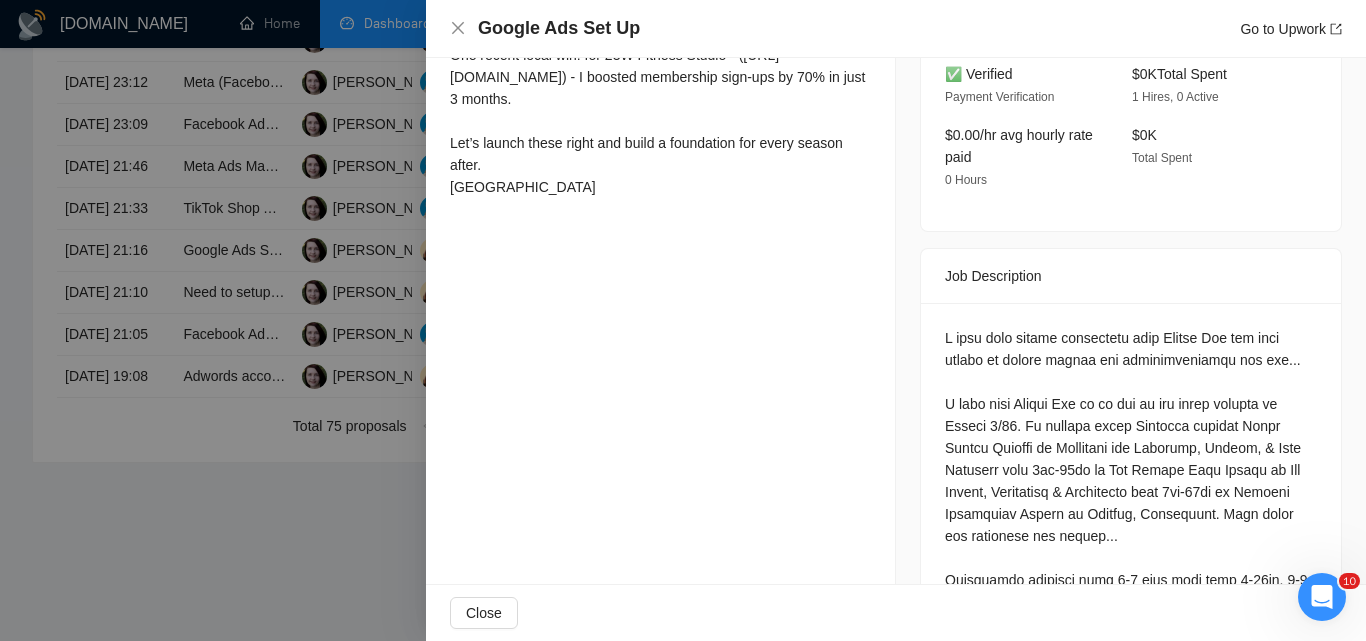 scroll, scrollTop: 704, scrollLeft: 0, axis: vertical 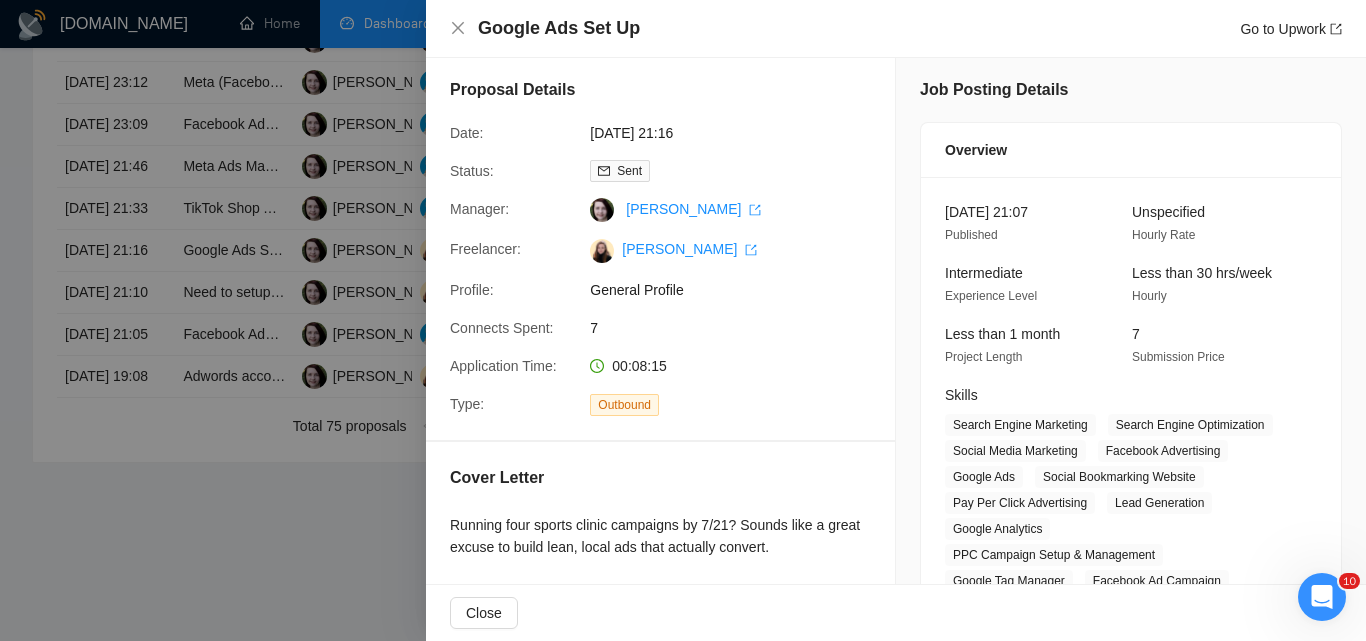 click at bounding box center (683, 320) 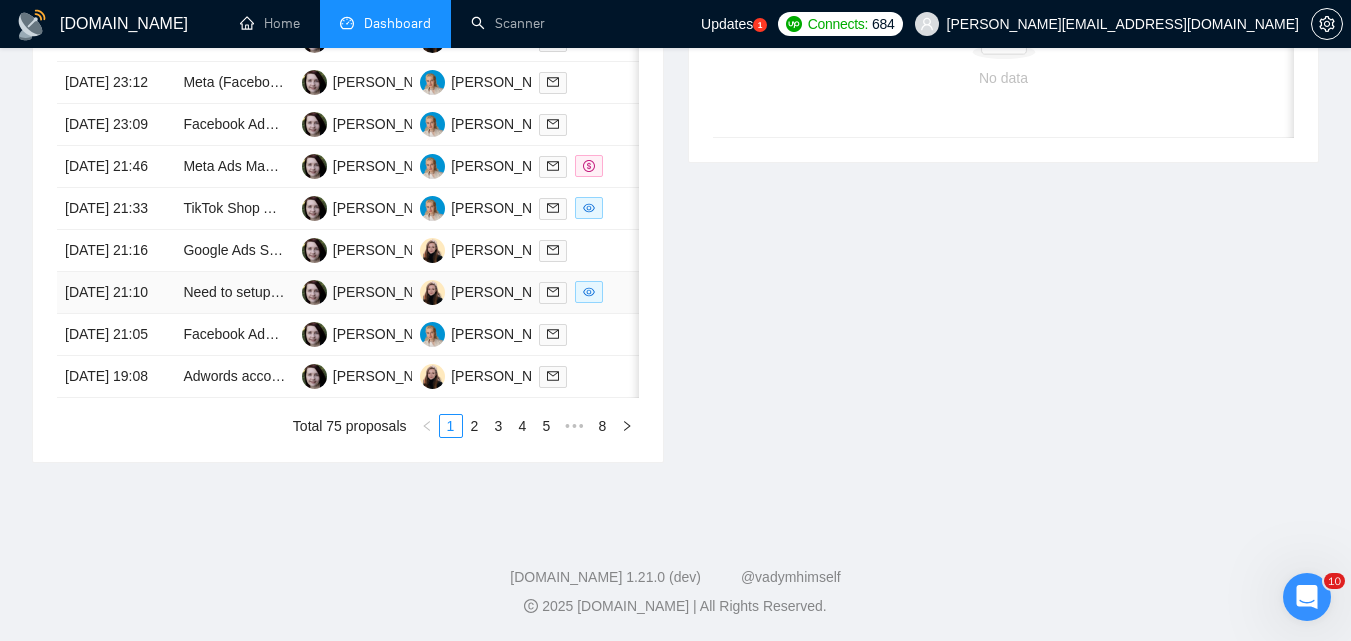 click at bounding box center (590, 292) 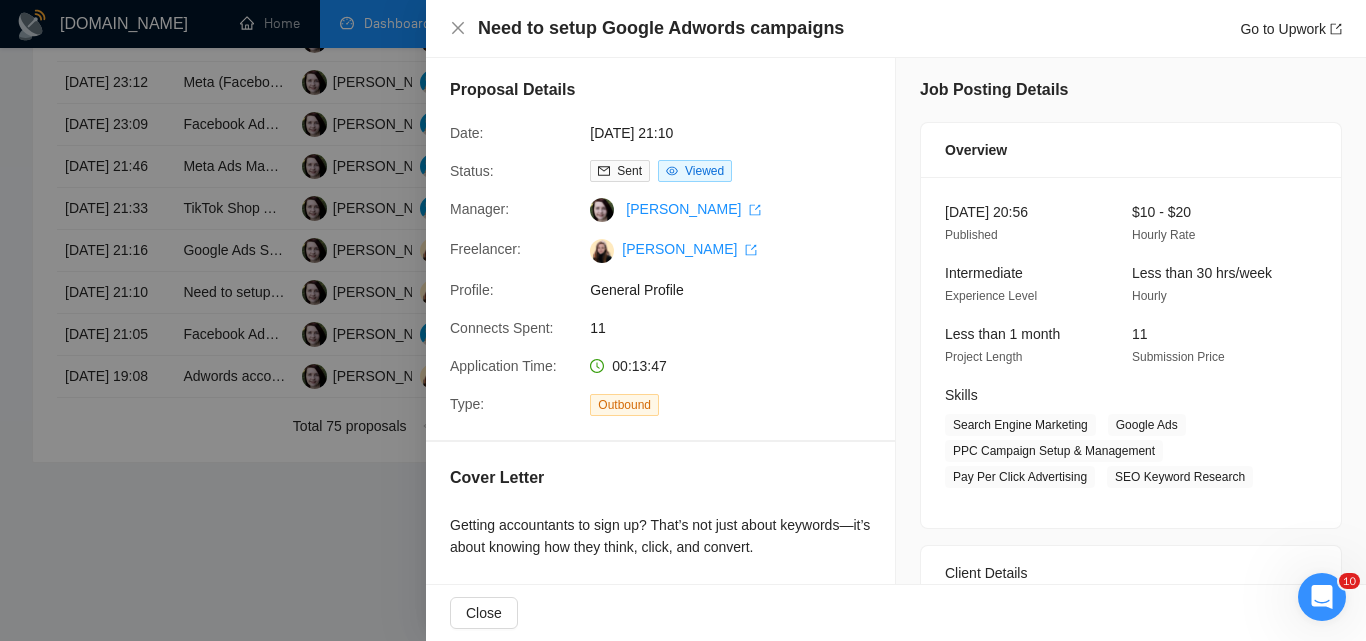 drag, startPoint x: 103, startPoint y: 220, endPoint x: 122, endPoint y: 217, distance: 19.235384 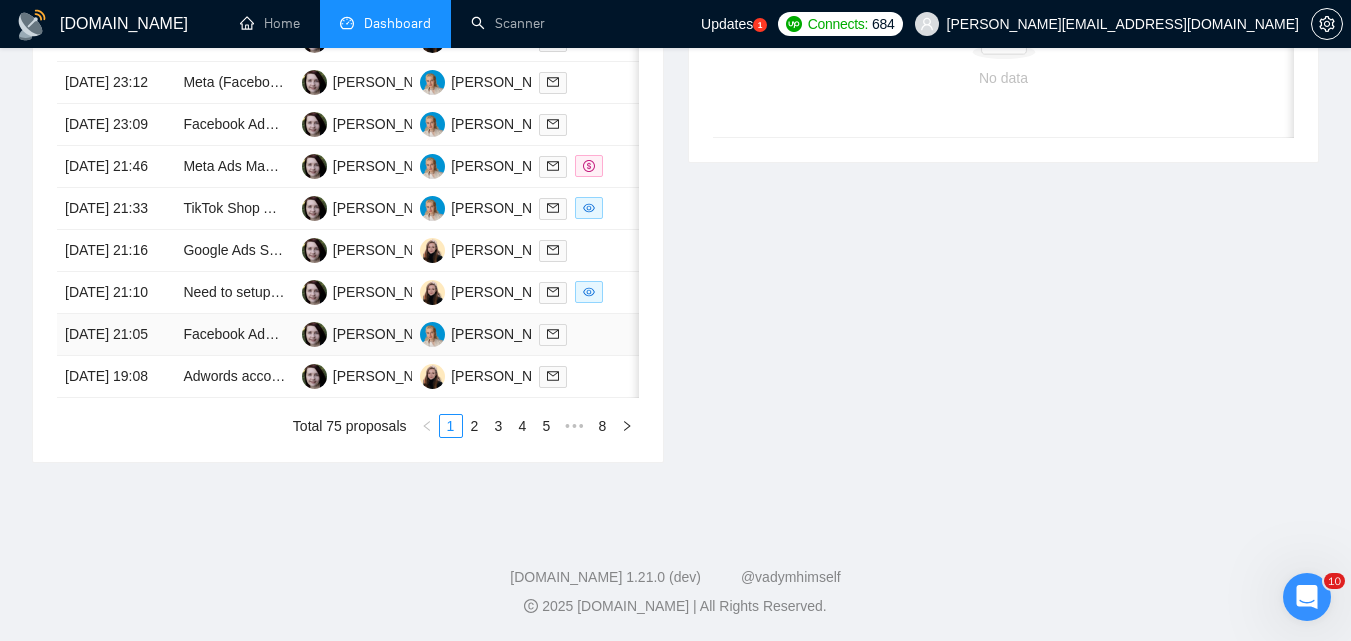 click at bounding box center [590, 335] 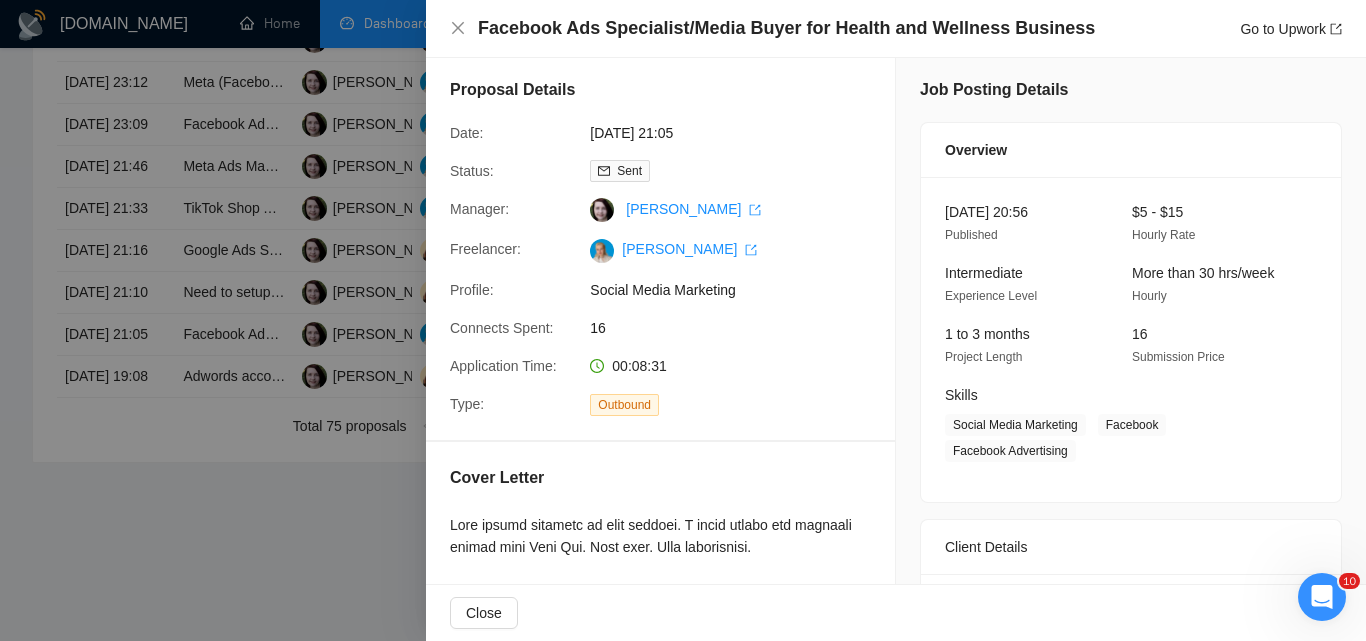 click at bounding box center [683, 320] 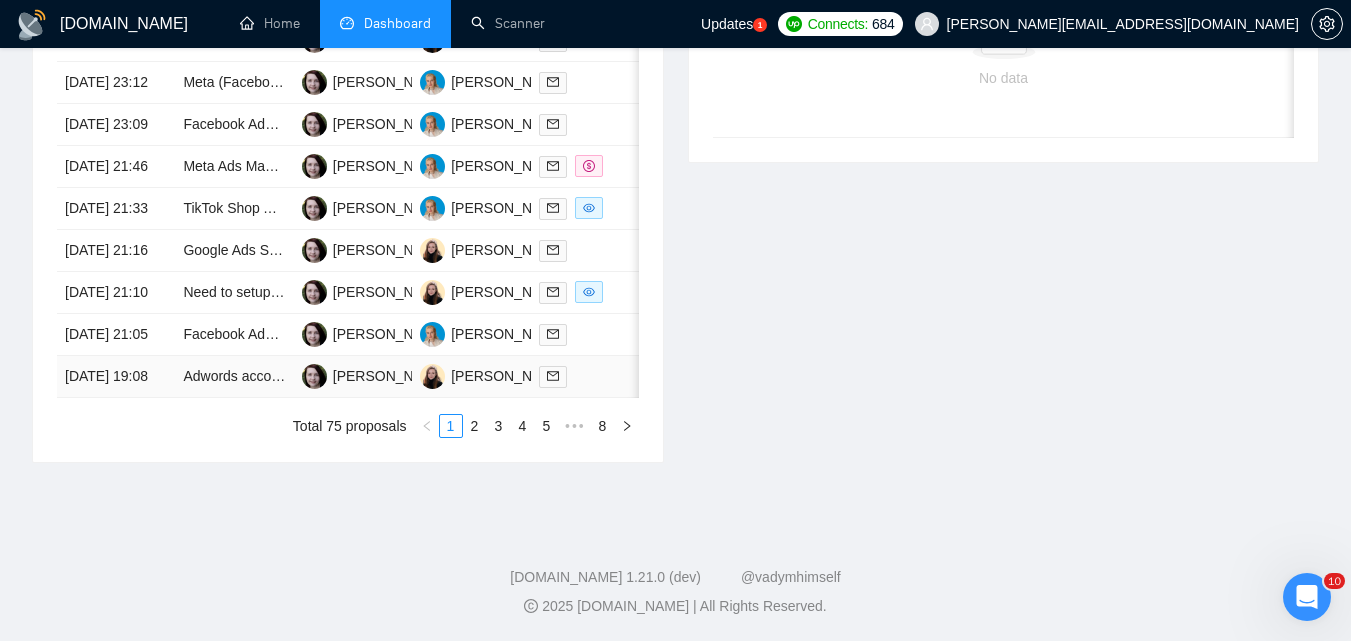 click at bounding box center [590, 376] 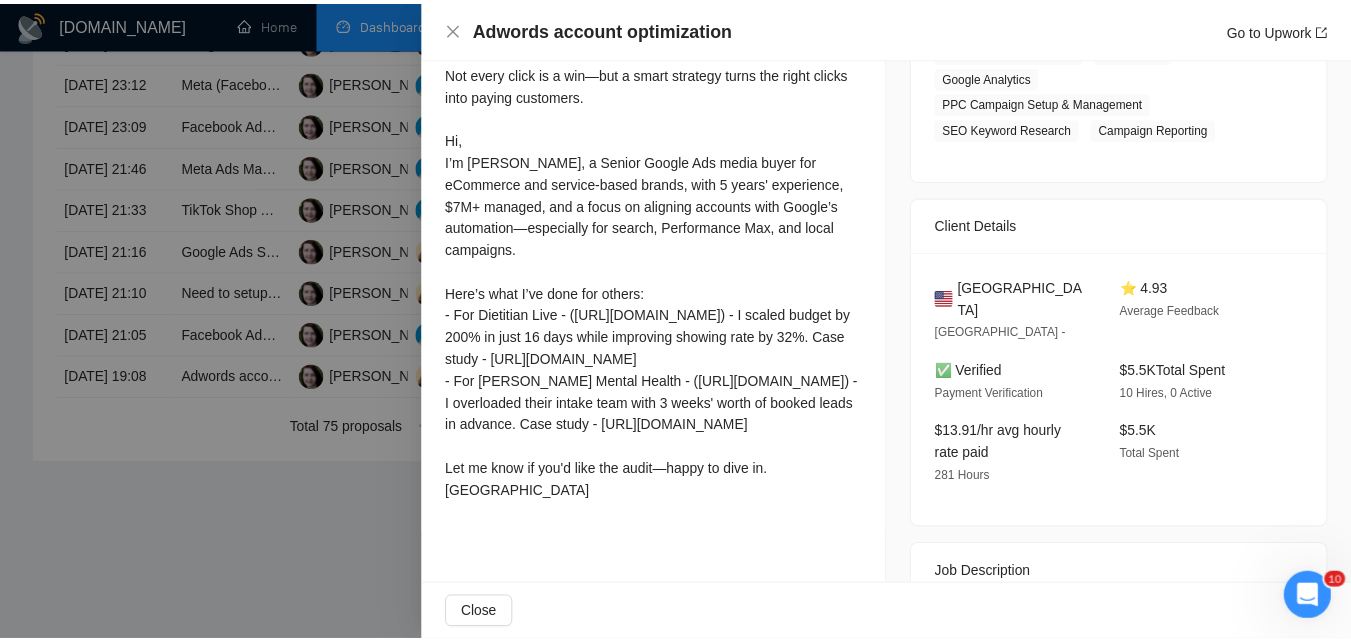 scroll, scrollTop: 586, scrollLeft: 0, axis: vertical 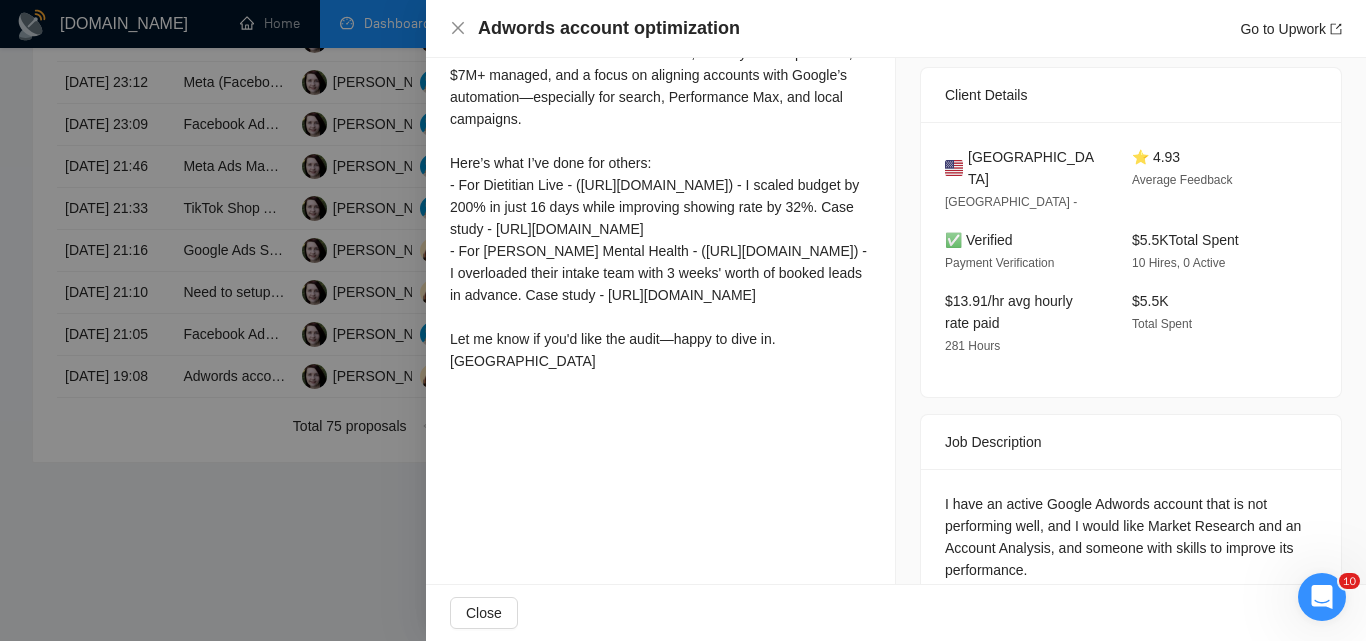click at bounding box center (683, 320) 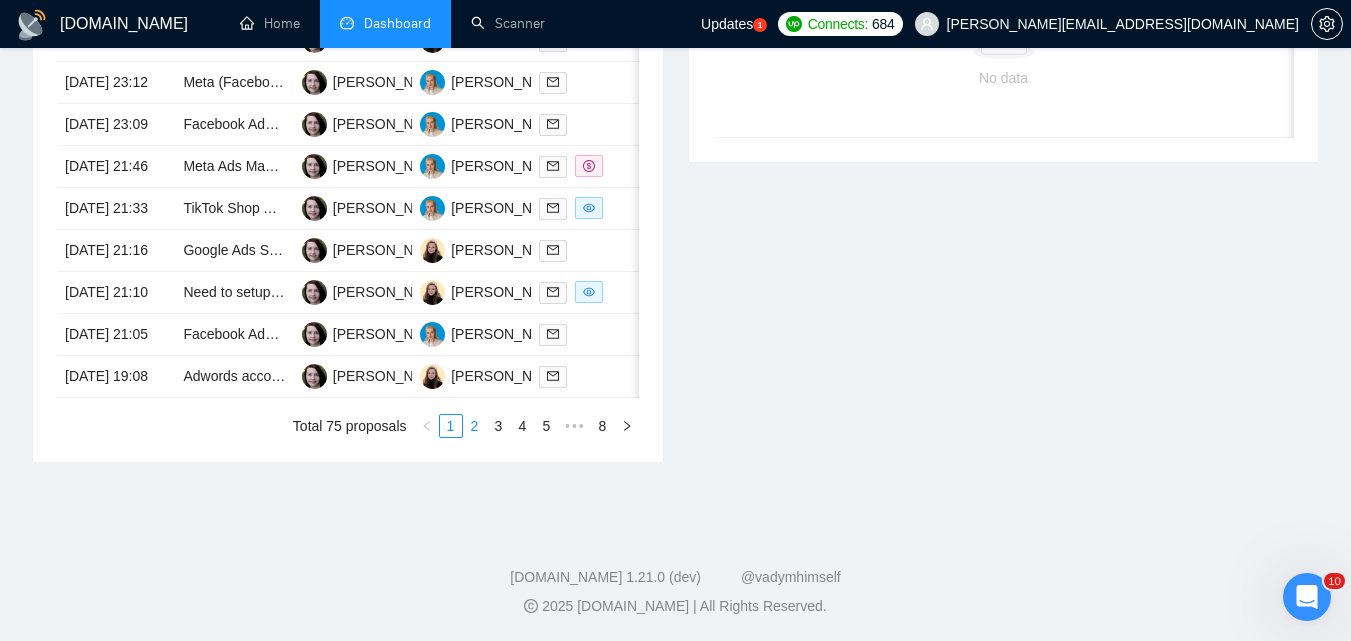 click on "2" at bounding box center (475, 426) 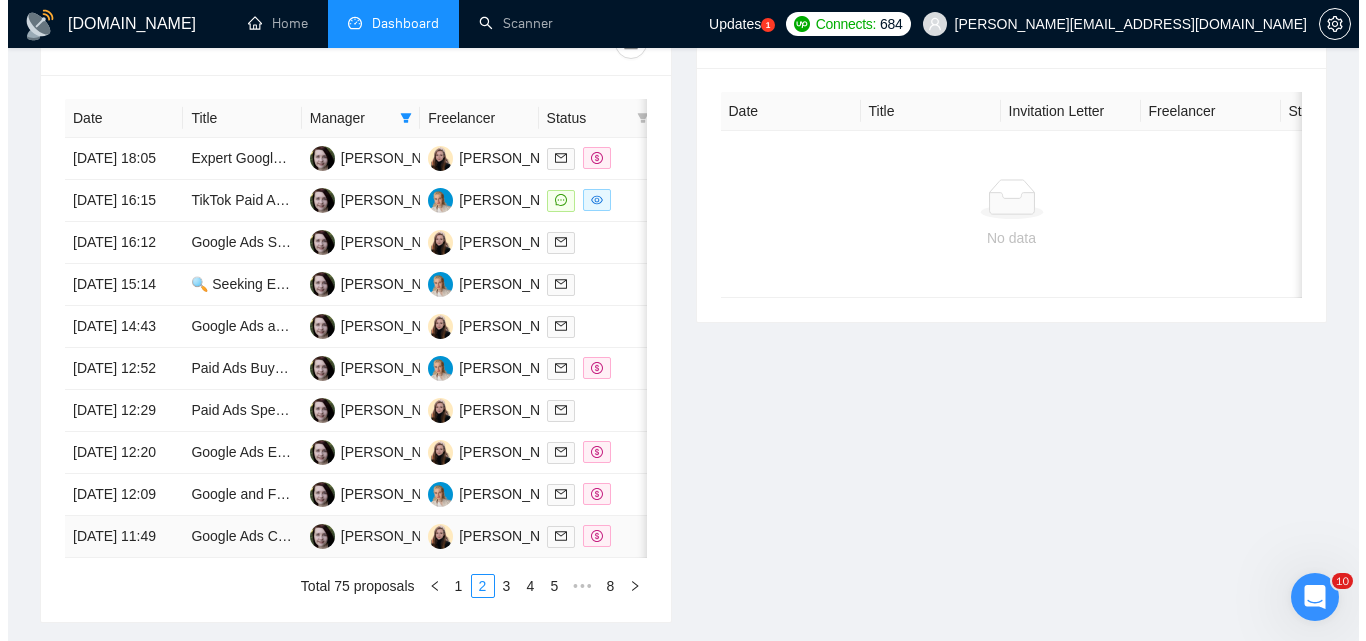 scroll, scrollTop: 800, scrollLeft: 0, axis: vertical 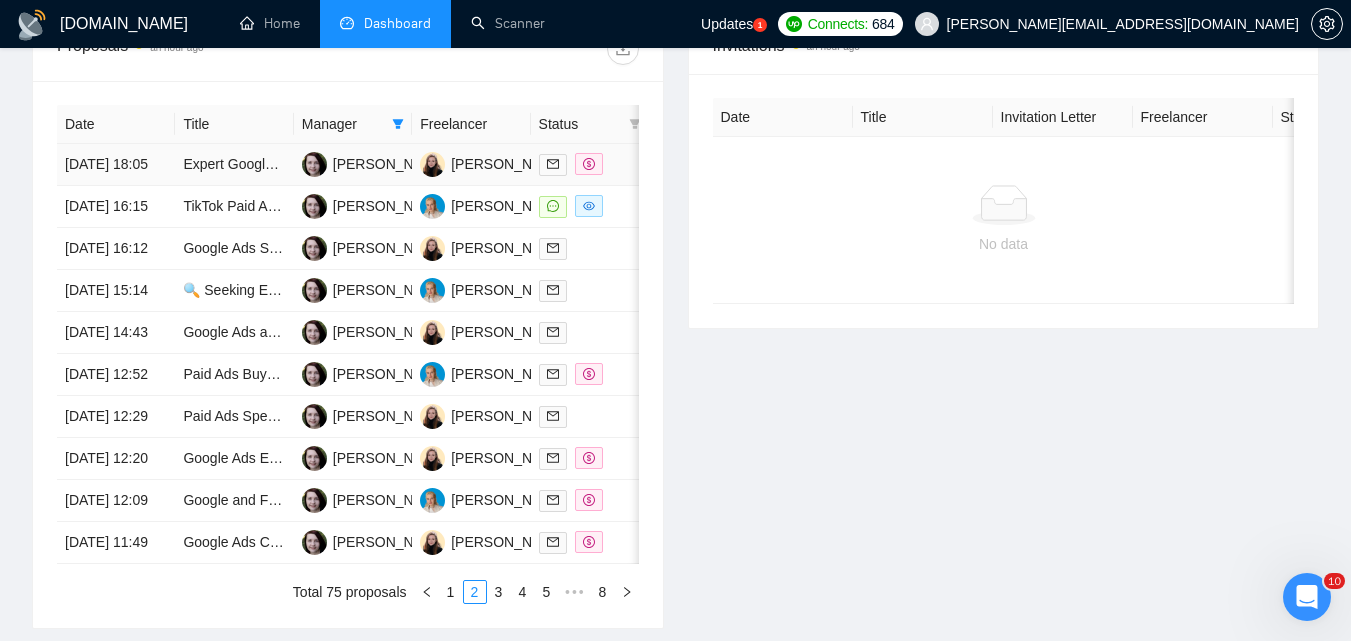 click at bounding box center (590, 164) 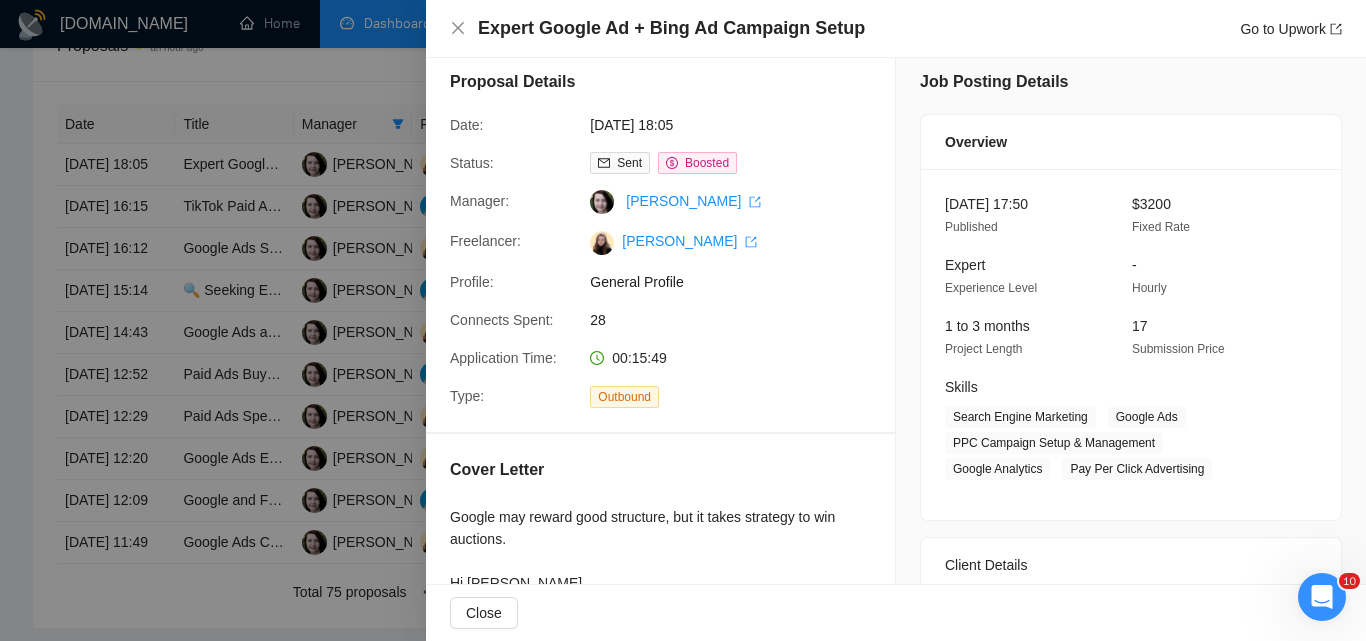 scroll, scrollTop: 0, scrollLeft: 0, axis: both 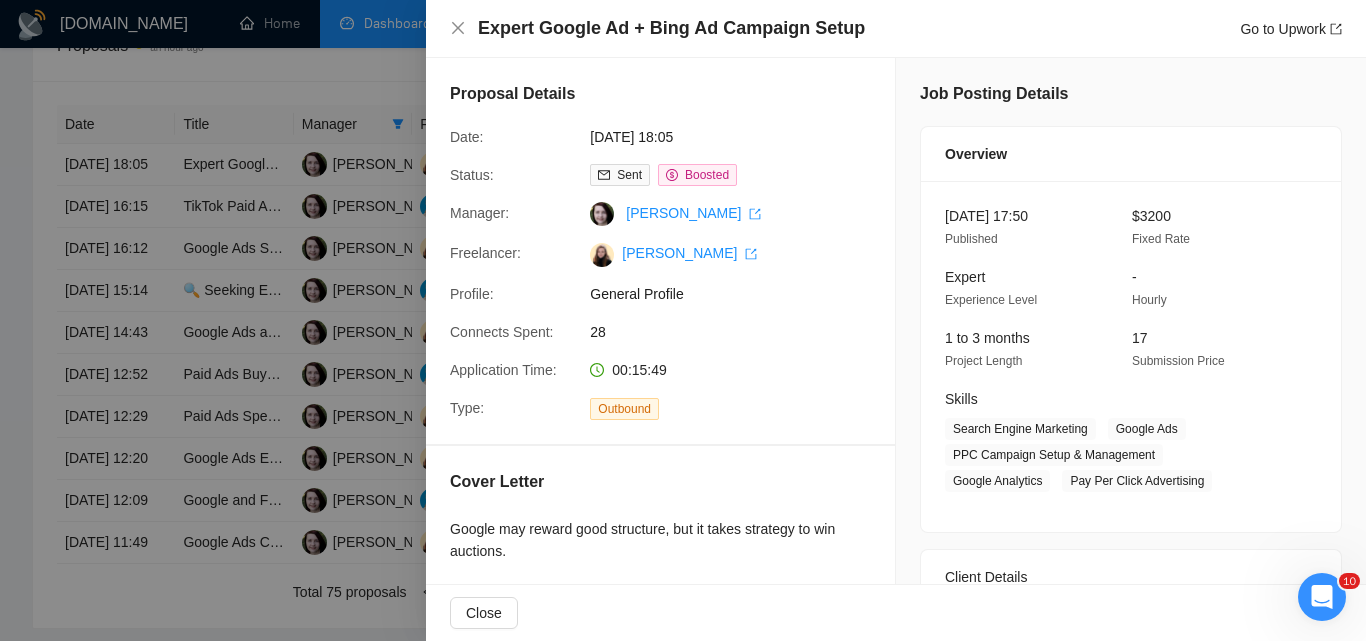 click at bounding box center (683, 320) 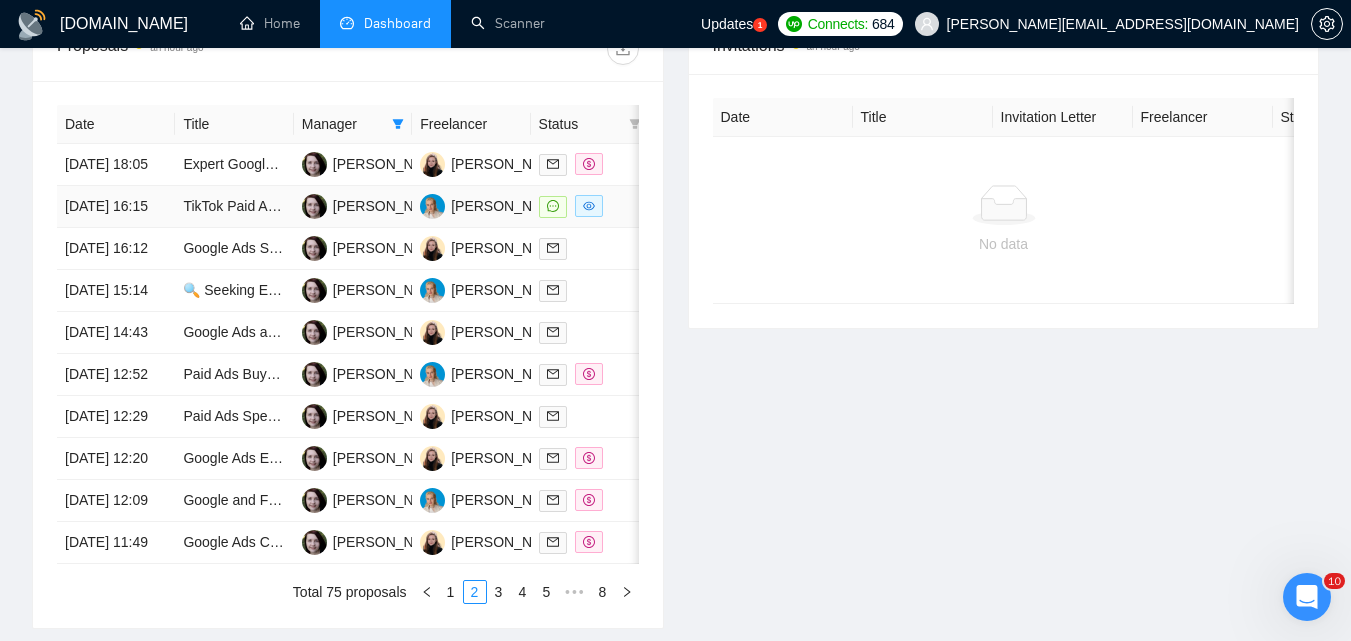 click at bounding box center (590, 206) 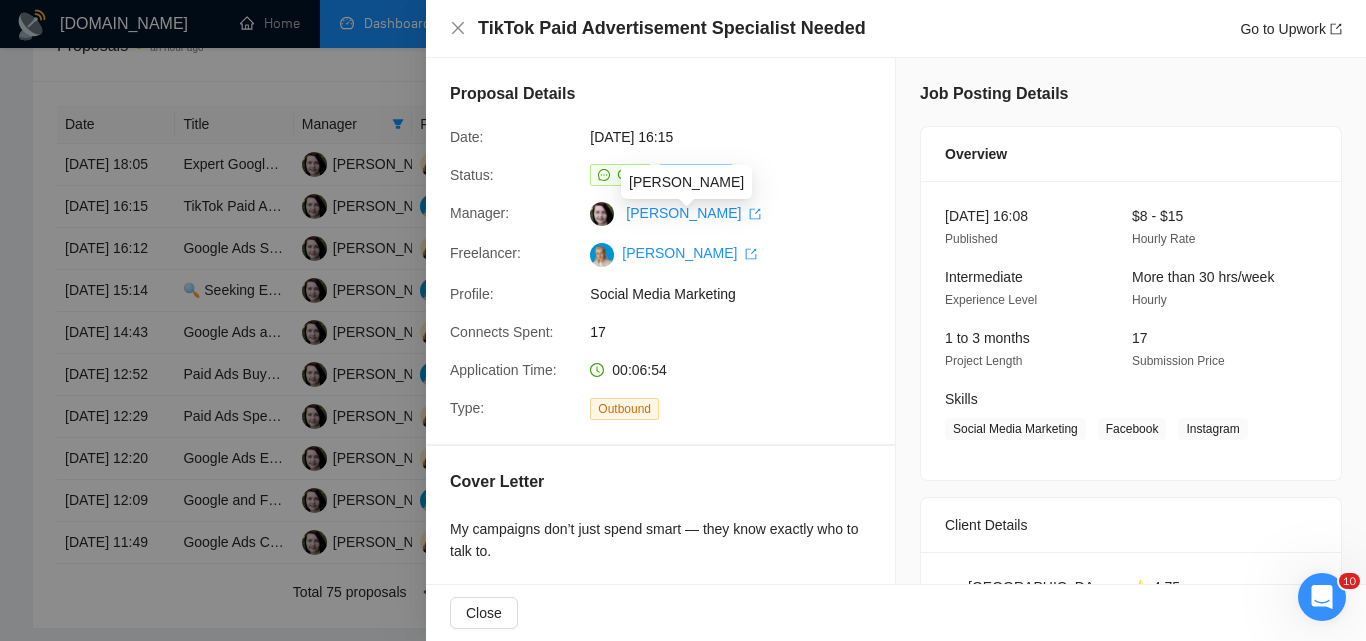 scroll, scrollTop: 610, scrollLeft: 0, axis: vertical 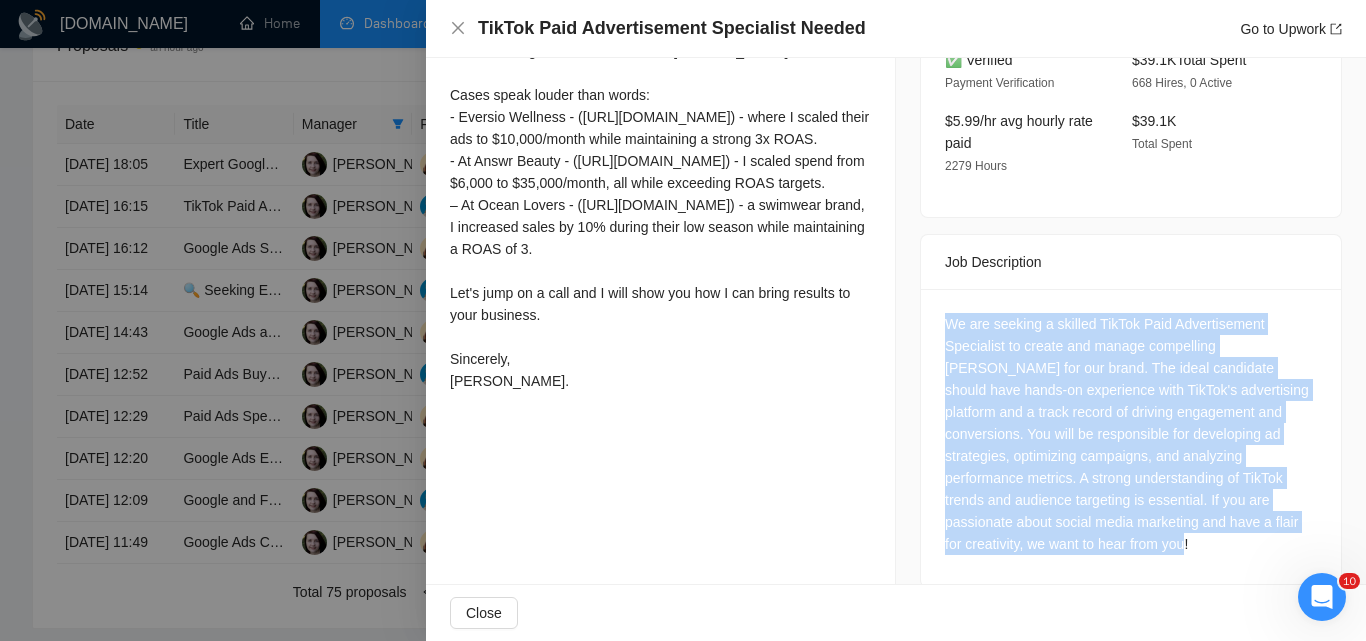 drag, startPoint x: 935, startPoint y: 293, endPoint x: 1282, endPoint y: 520, distance: 414.65408 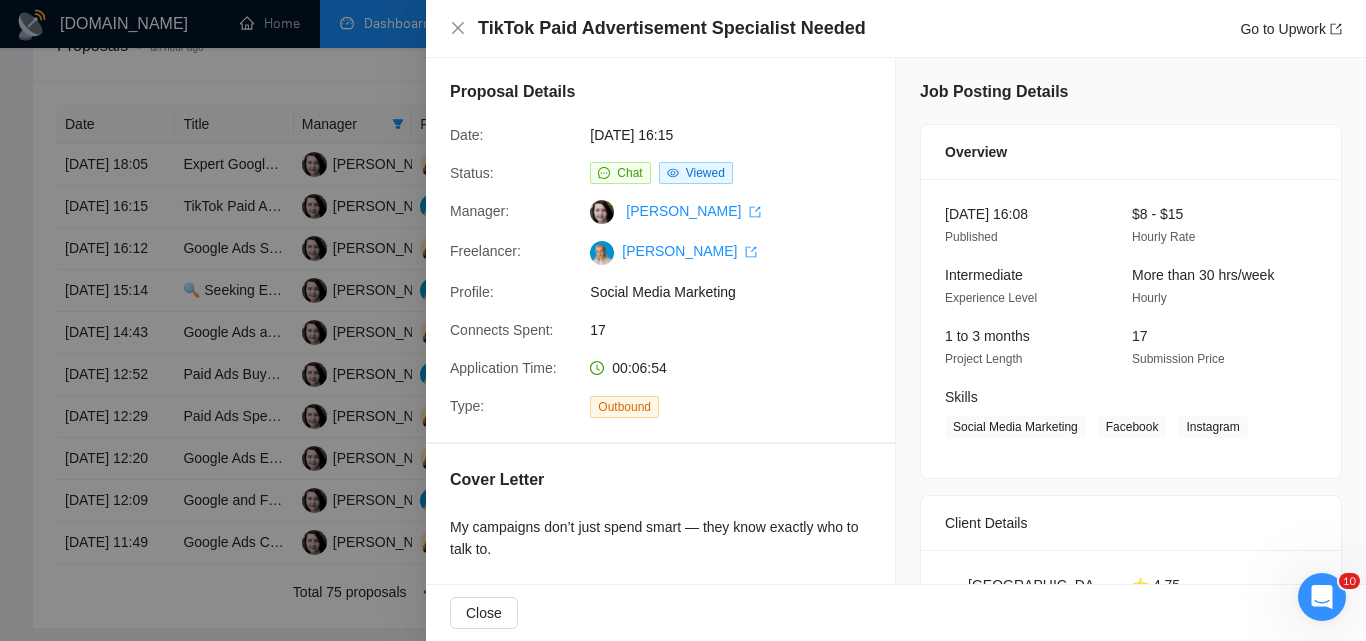 scroll, scrollTop: 0, scrollLeft: 0, axis: both 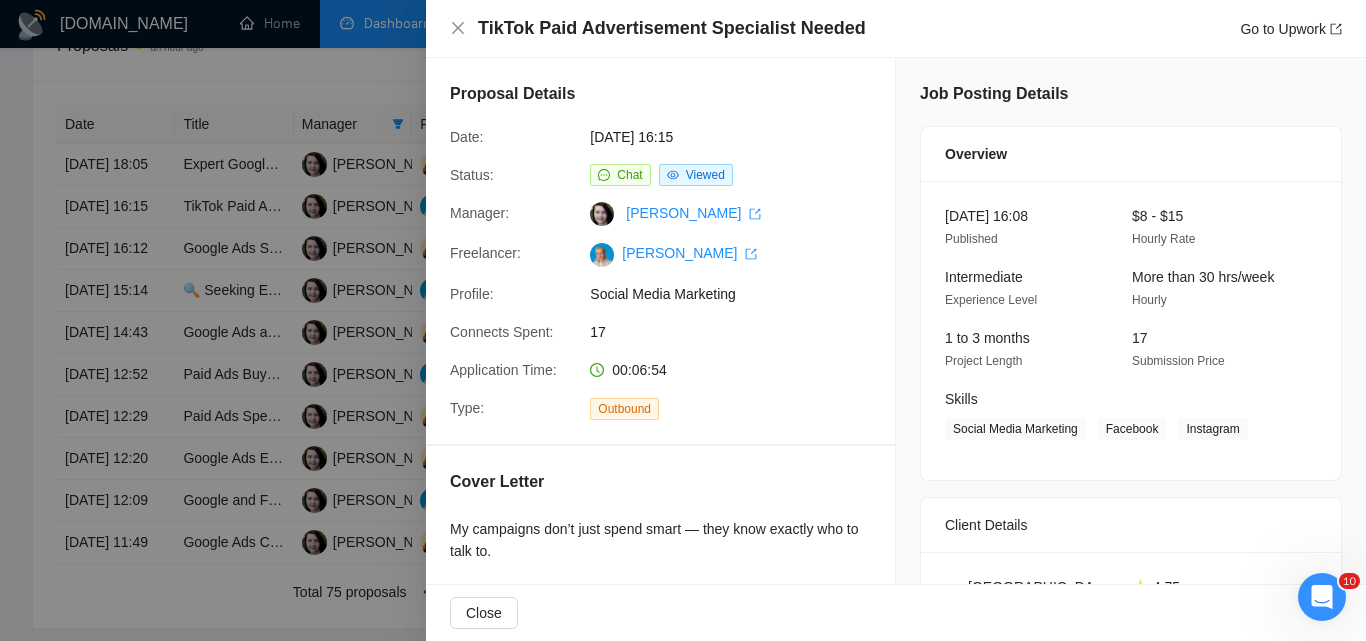 click at bounding box center [683, 320] 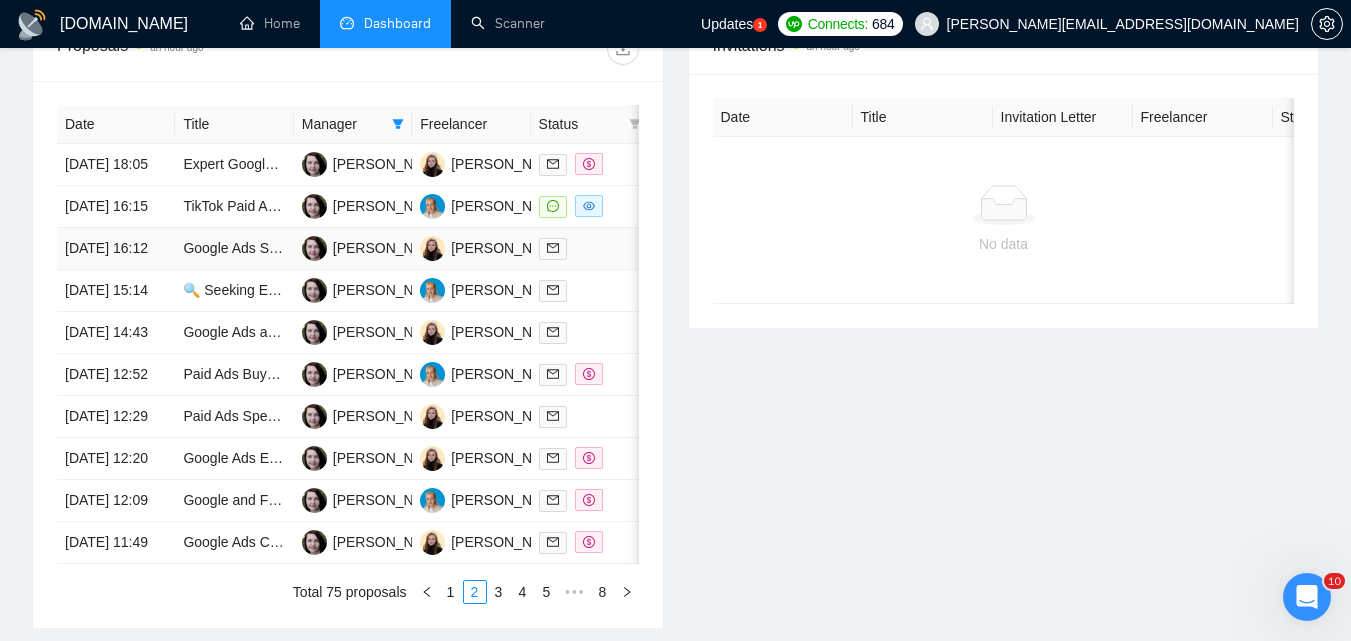 click at bounding box center [590, 248] 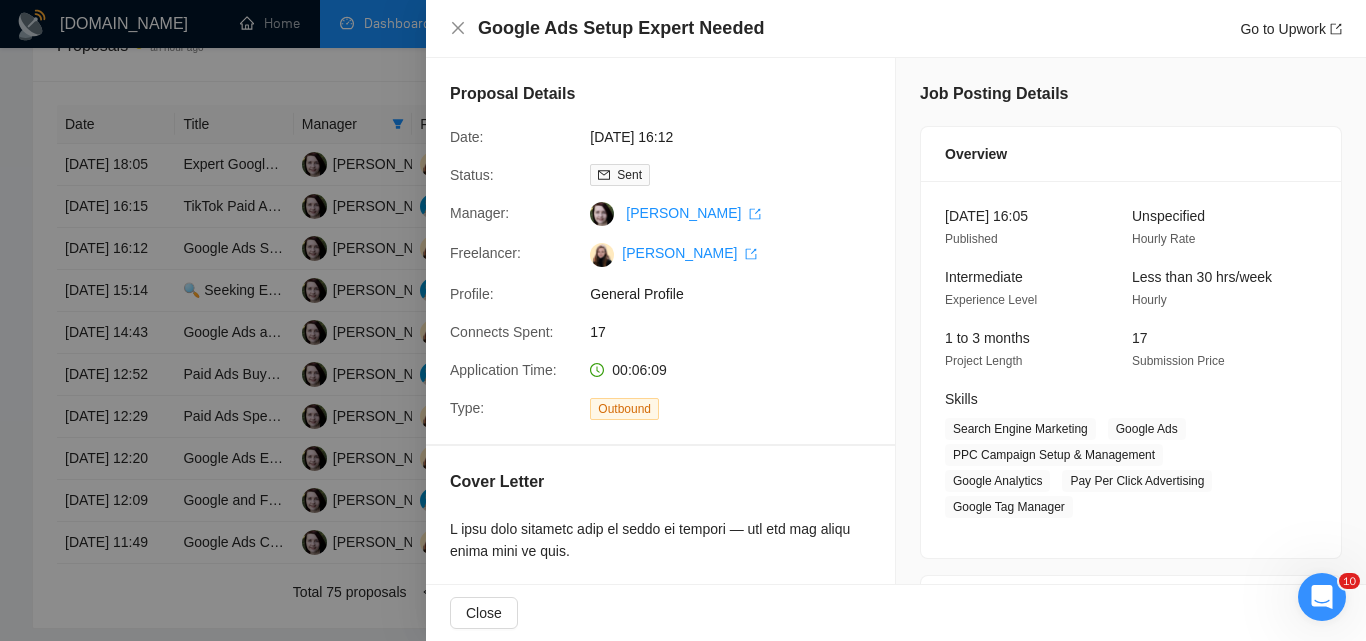 click at bounding box center (683, 320) 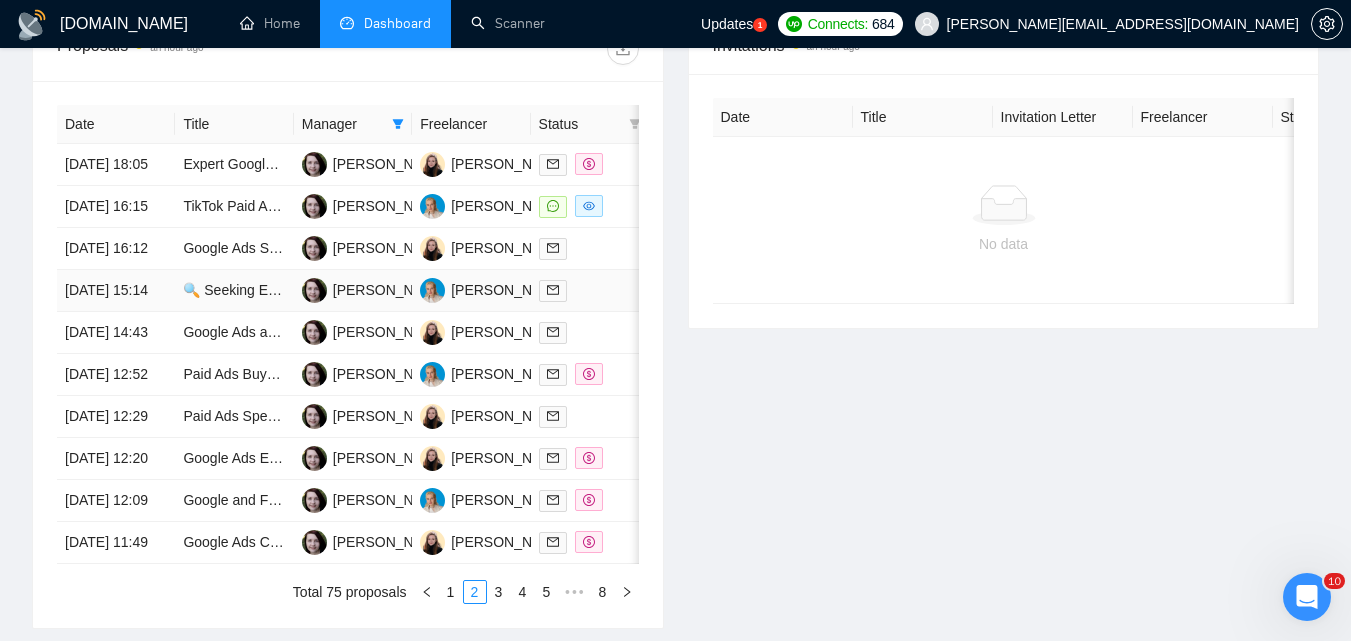 click at bounding box center (590, 290) 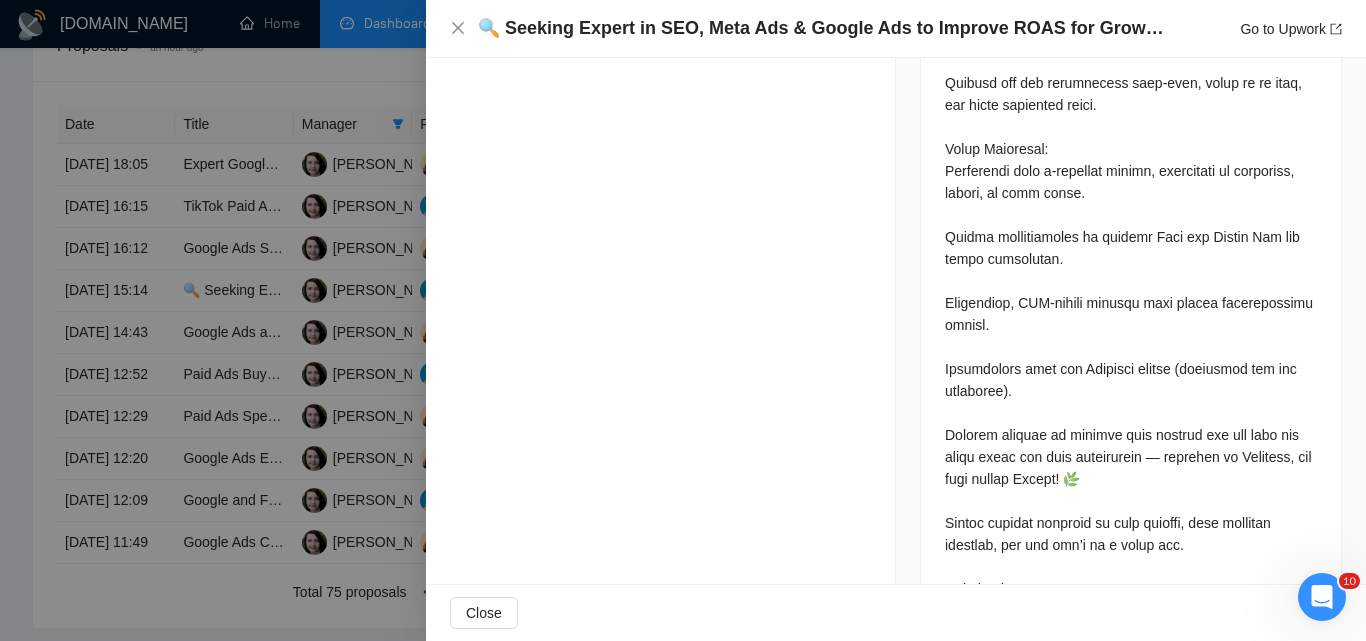 scroll, scrollTop: 2100, scrollLeft: 0, axis: vertical 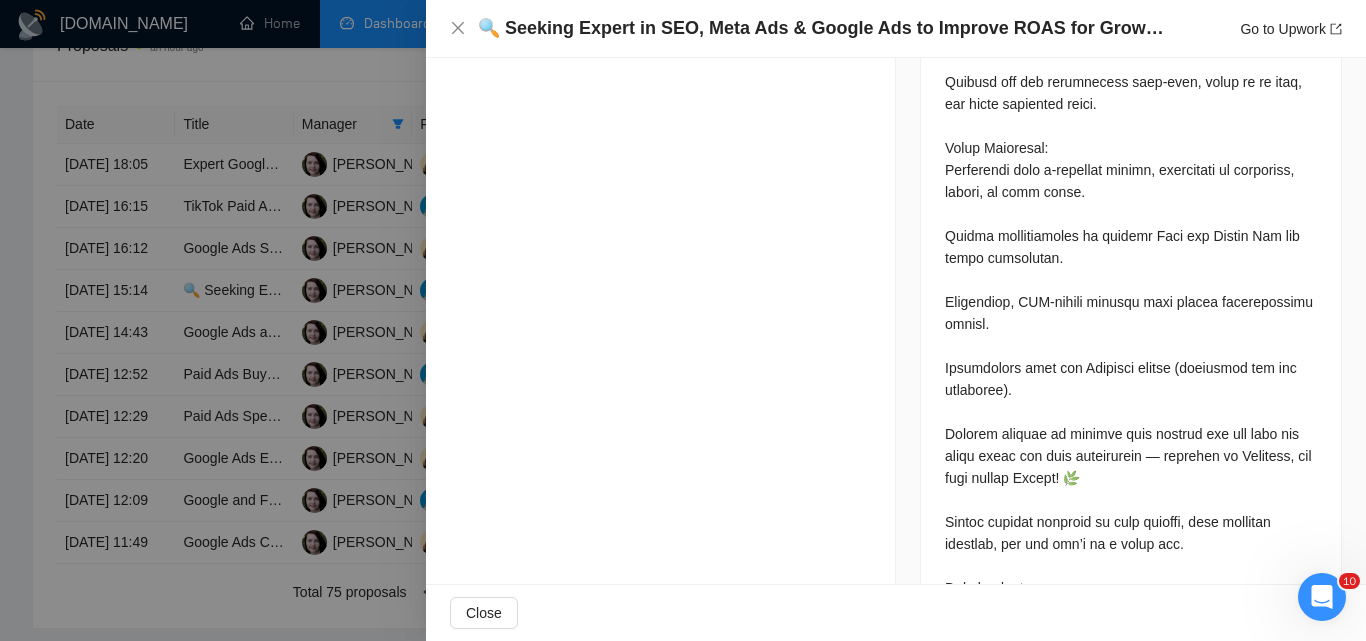 click at bounding box center [683, 320] 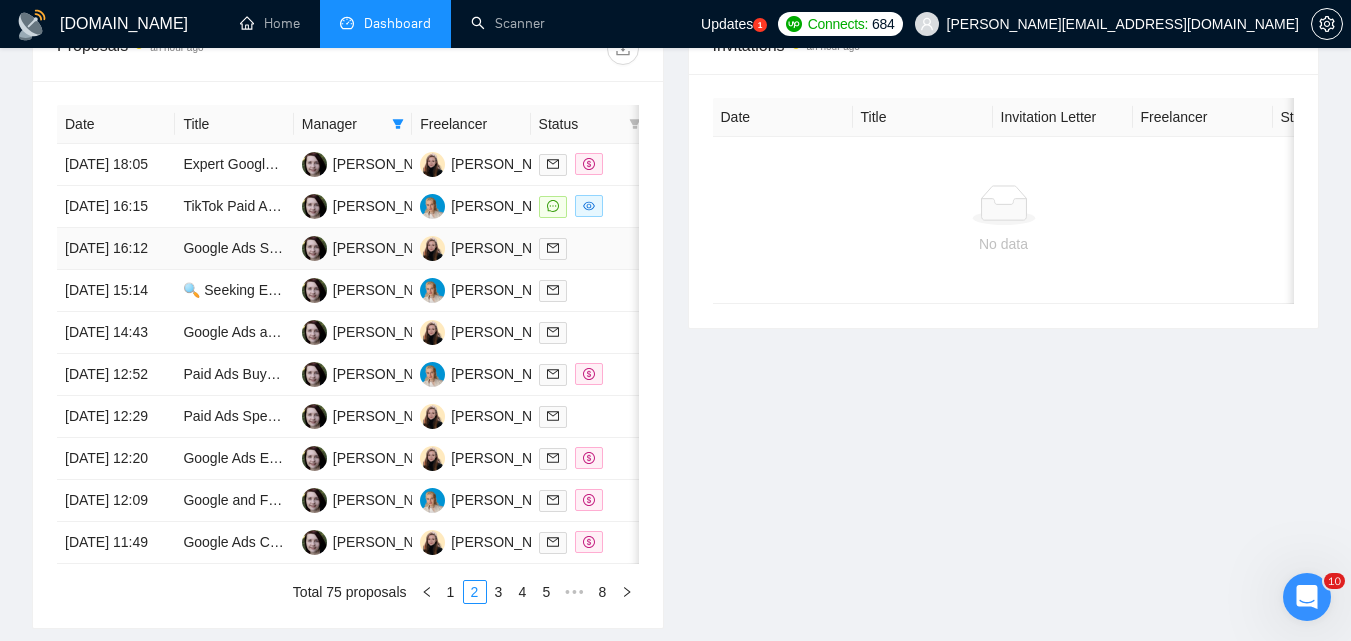 click at bounding box center [590, 248] 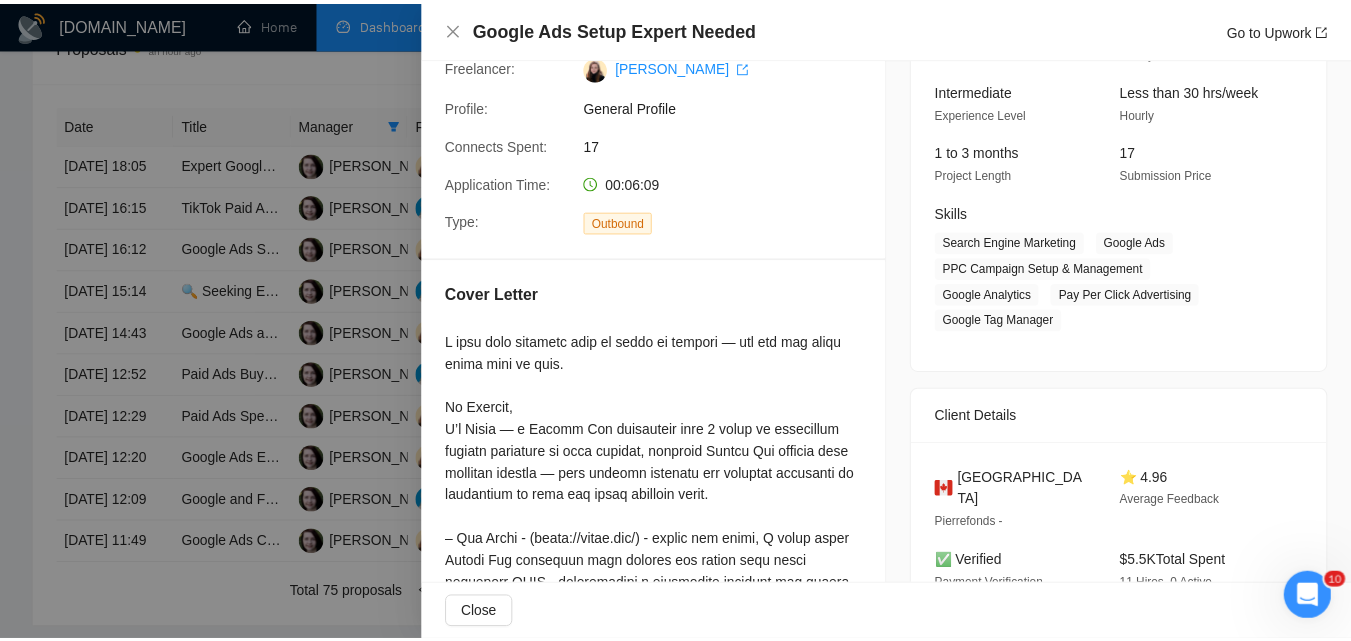 scroll, scrollTop: 0, scrollLeft: 0, axis: both 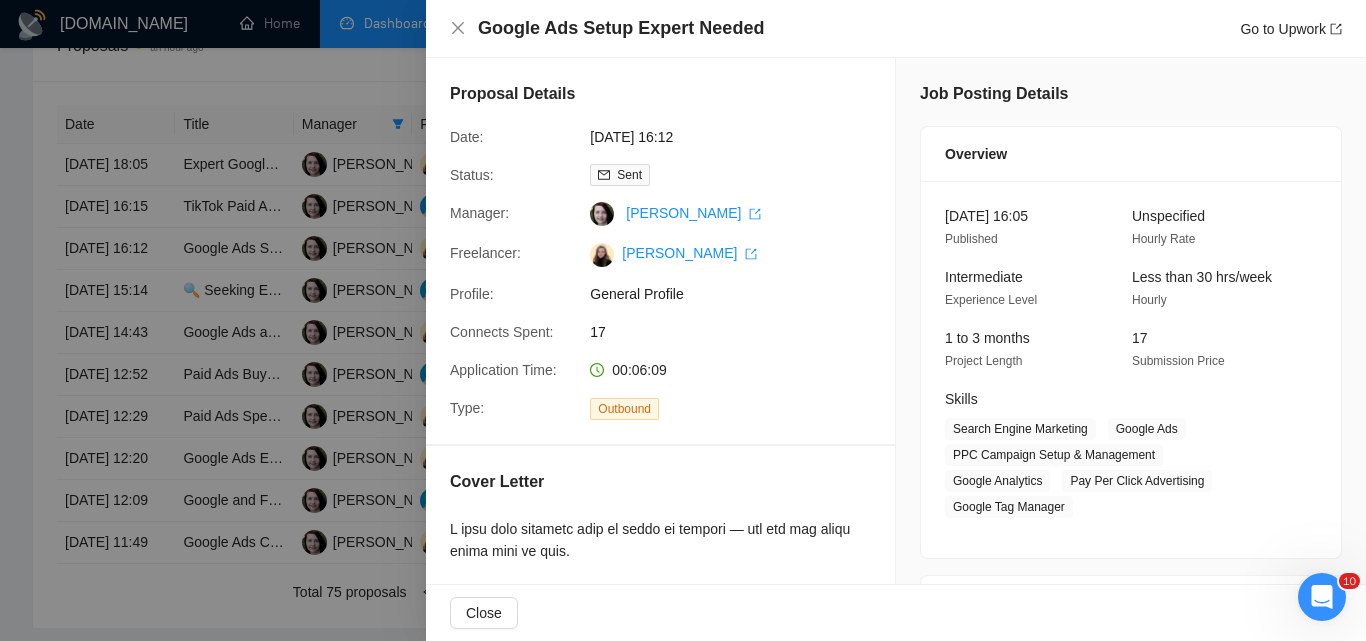 click at bounding box center [683, 320] 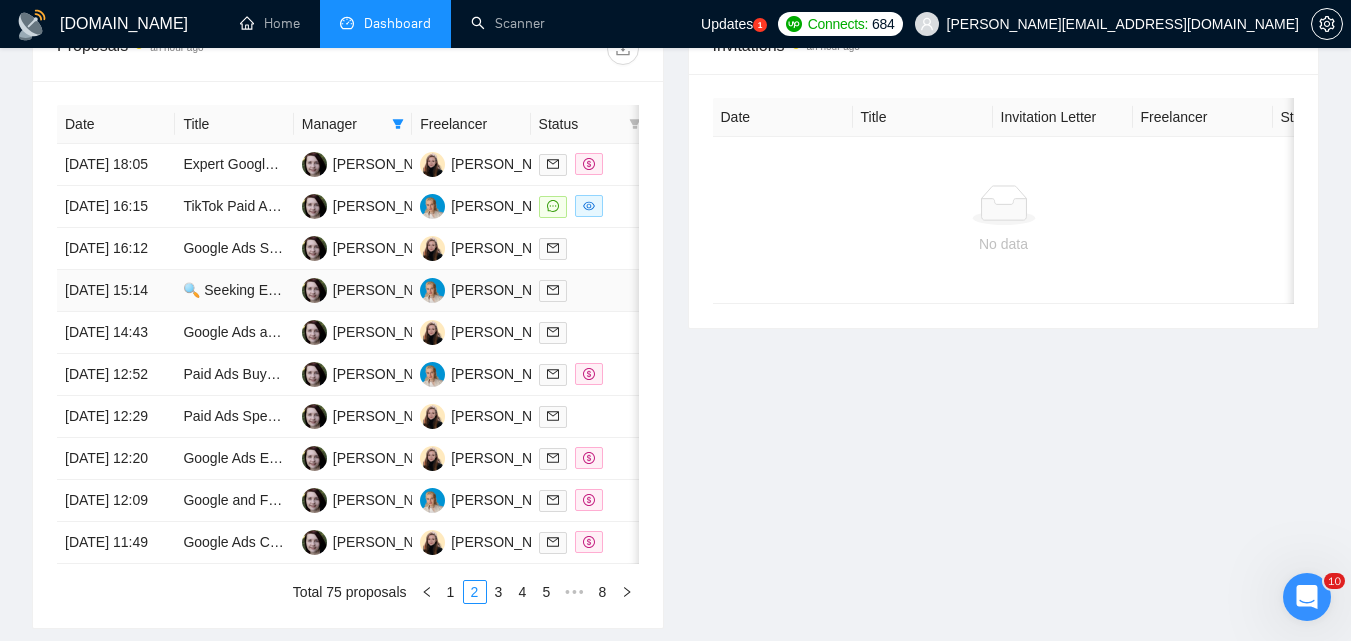 click at bounding box center [590, 290] 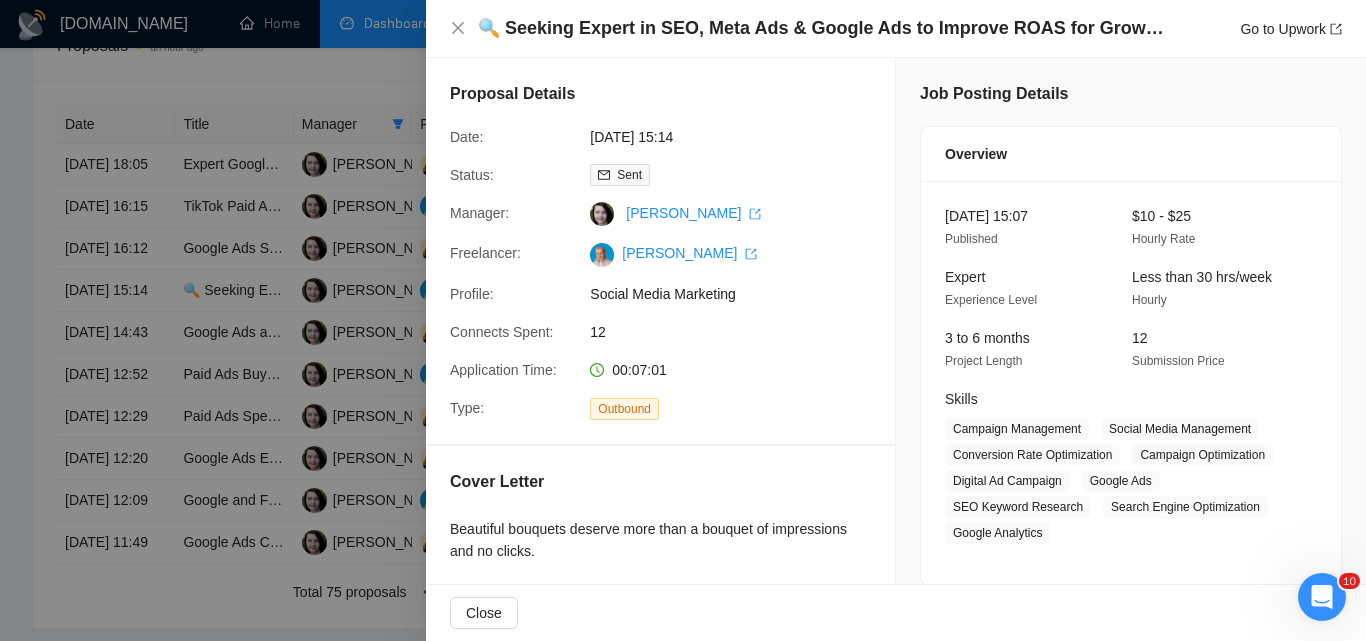 click at bounding box center [683, 320] 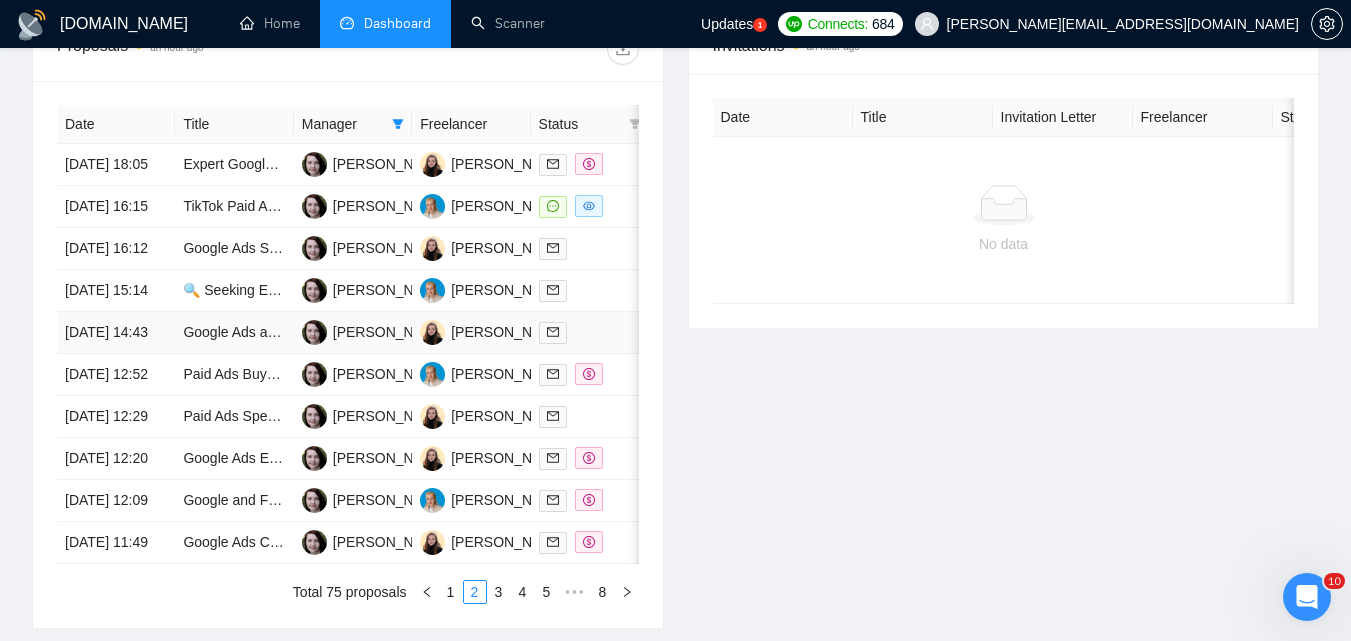 click at bounding box center (590, 332) 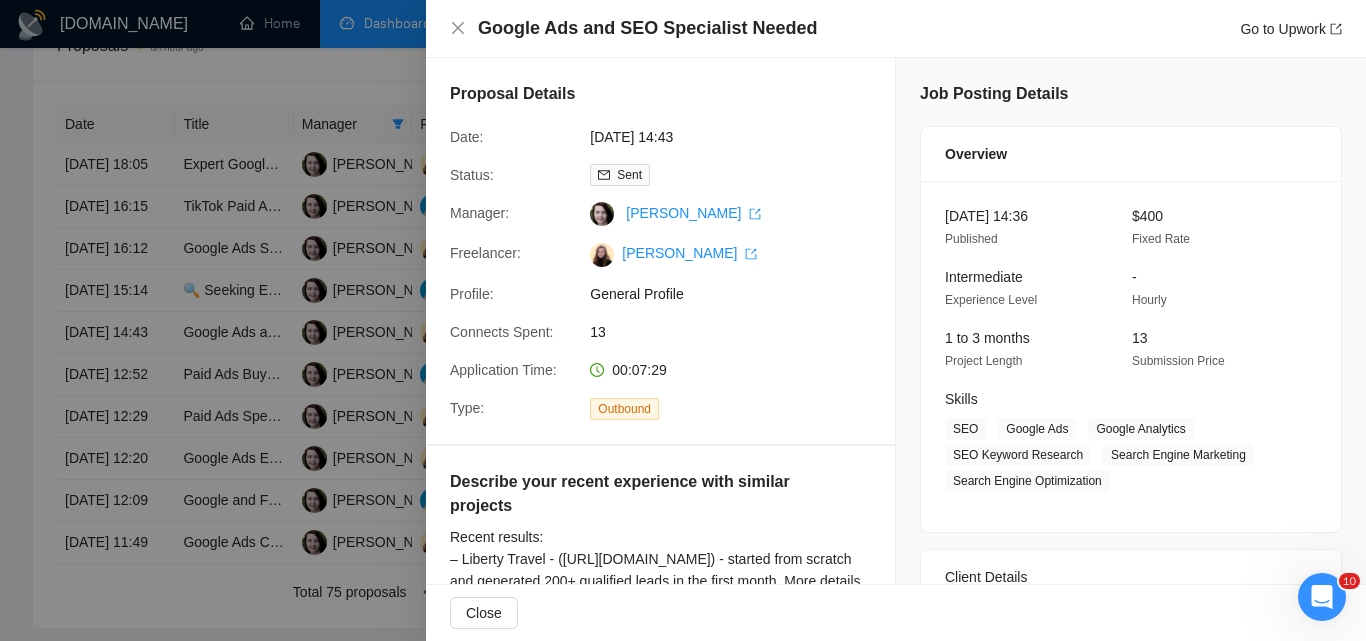 click at bounding box center [683, 320] 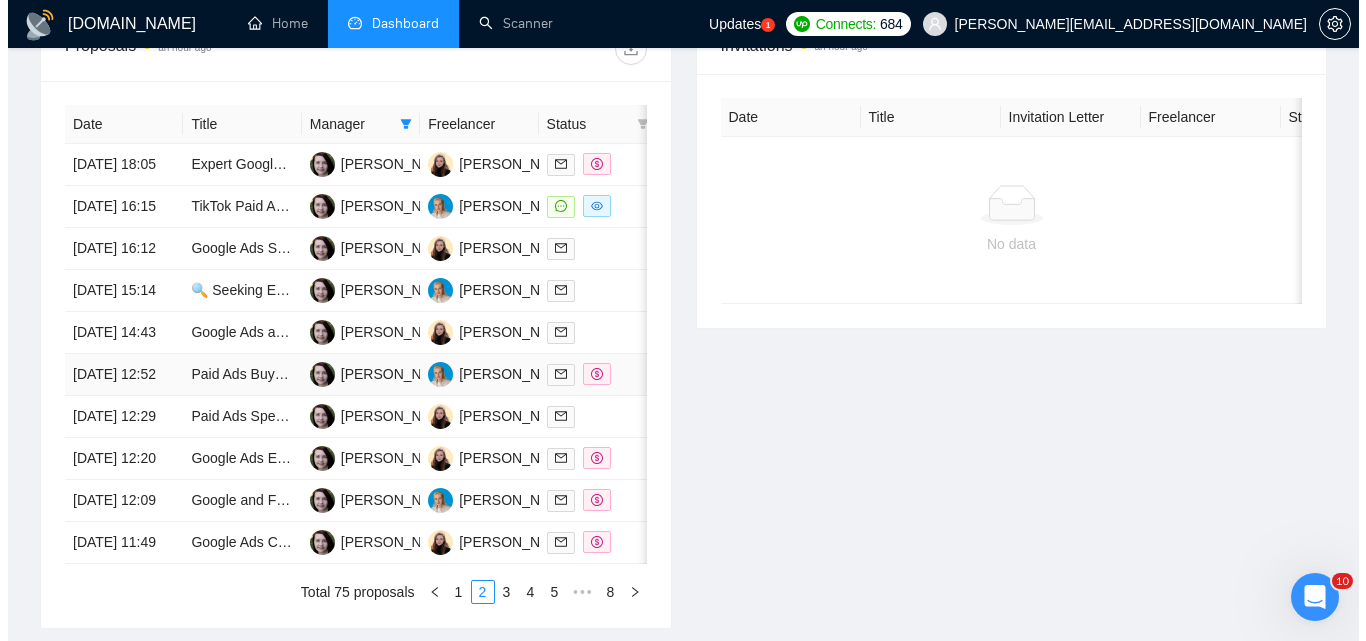 scroll, scrollTop: 1000, scrollLeft: 0, axis: vertical 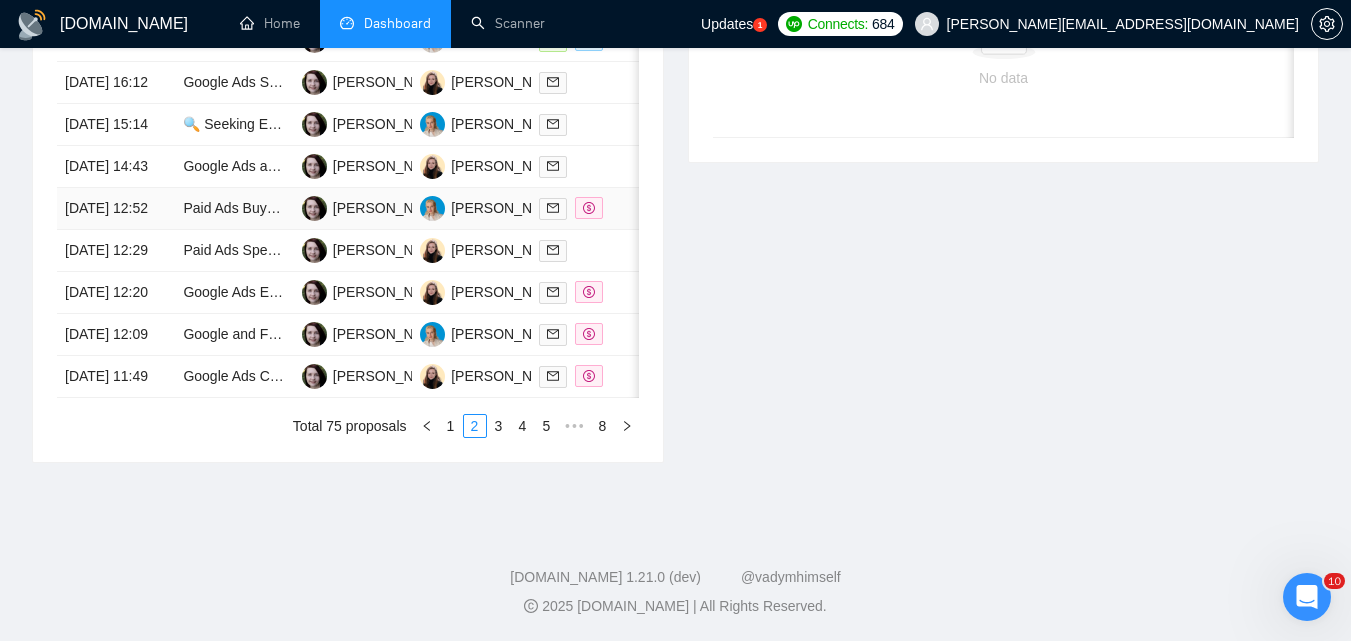 click at bounding box center [590, 208] 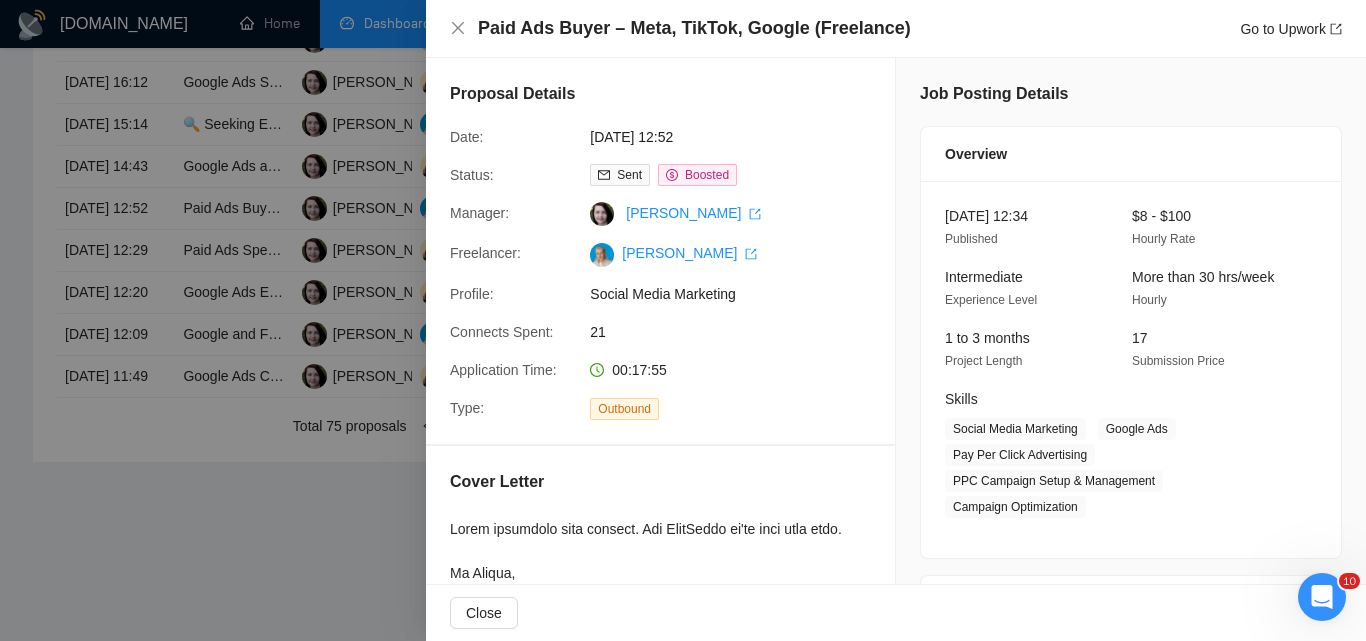 click at bounding box center (683, 320) 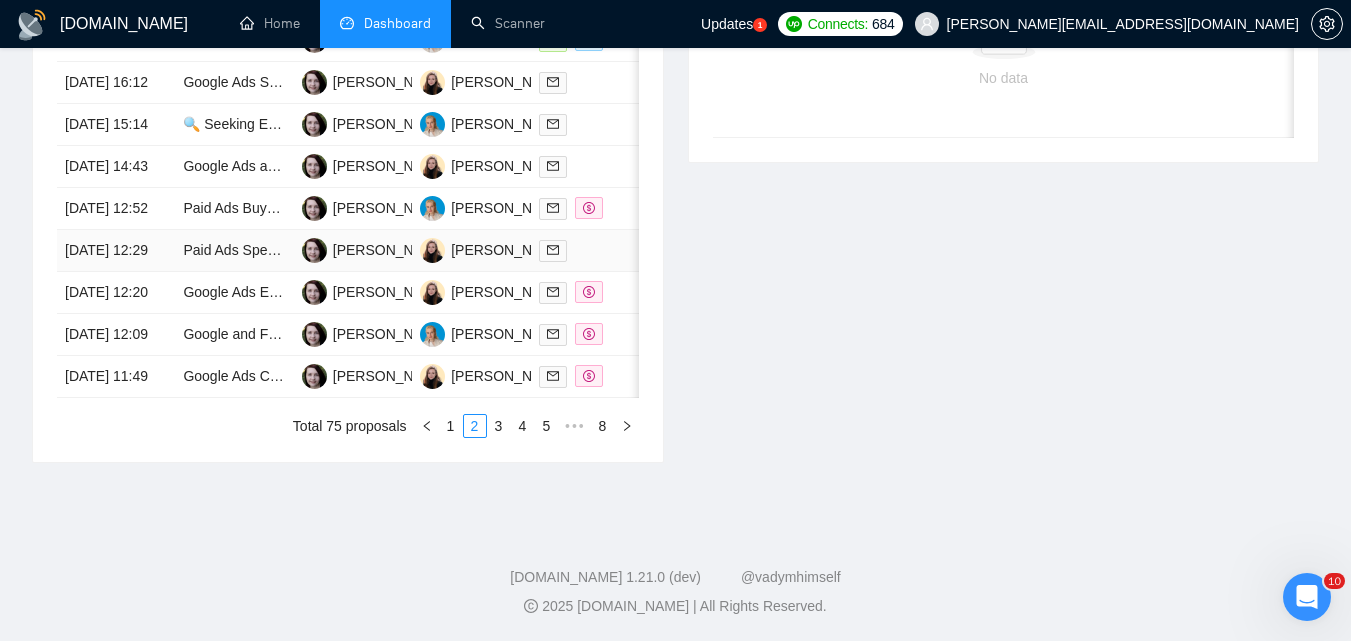 click at bounding box center (590, 250) 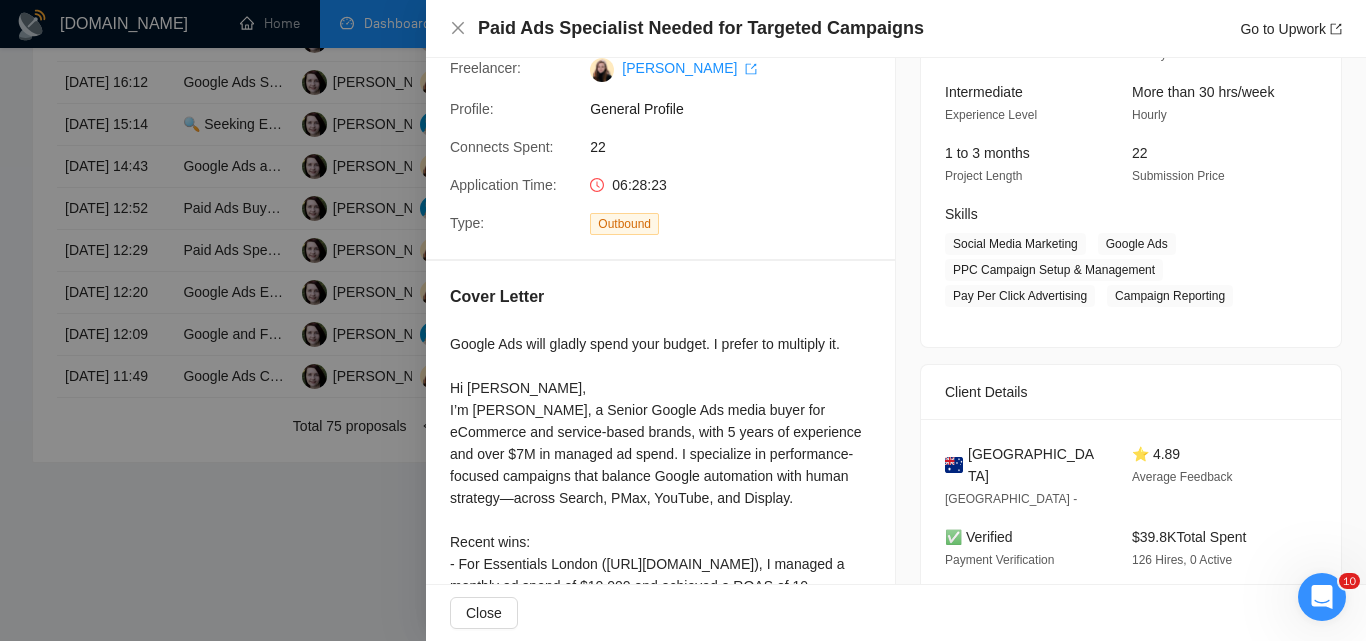 scroll, scrollTop: 640, scrollLeft: 0, axis: vertical 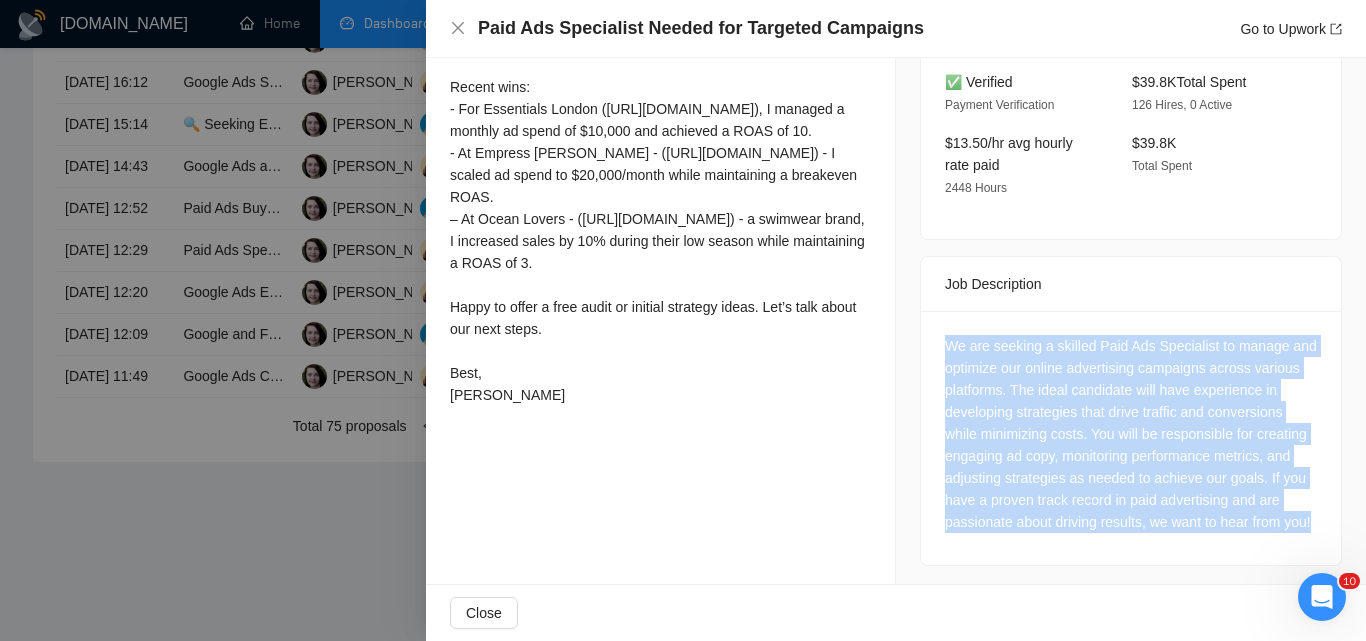 drag, startPoint x: 943, startPoint y: 320, endPoint x: 1077, endPoint y: 535, distance: 253.33969 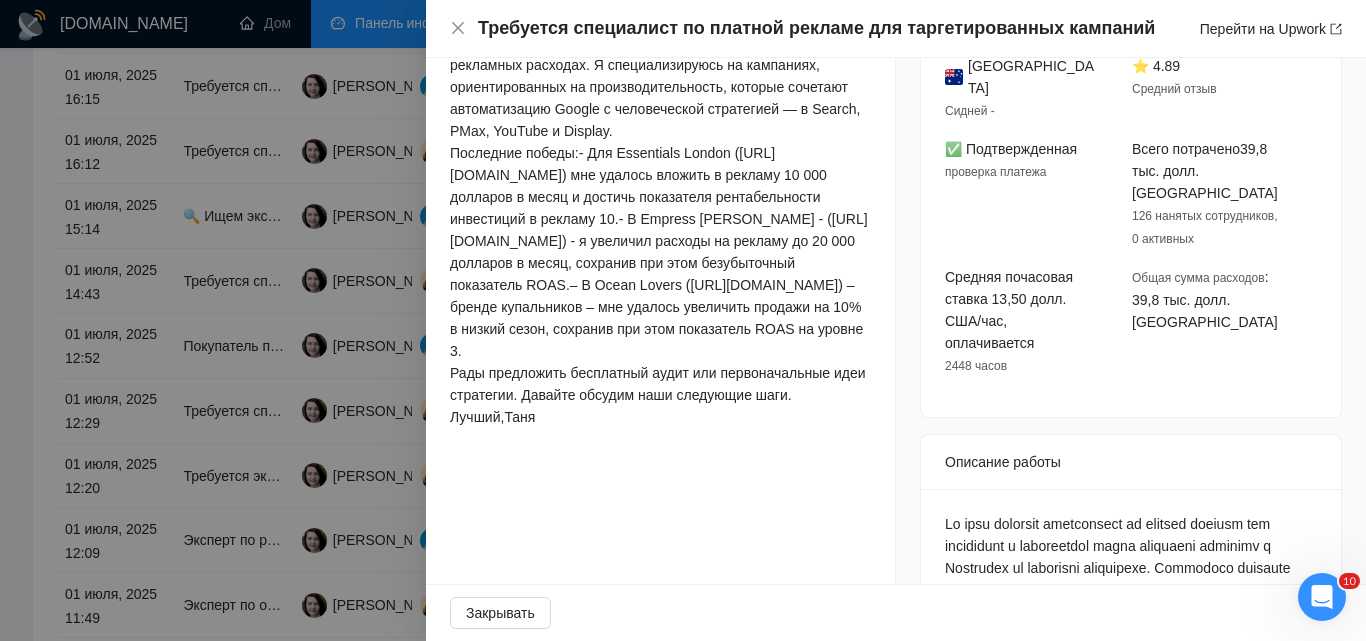 scroll, scrollTop: 1045, scrollLeft: 0, axis: vertical 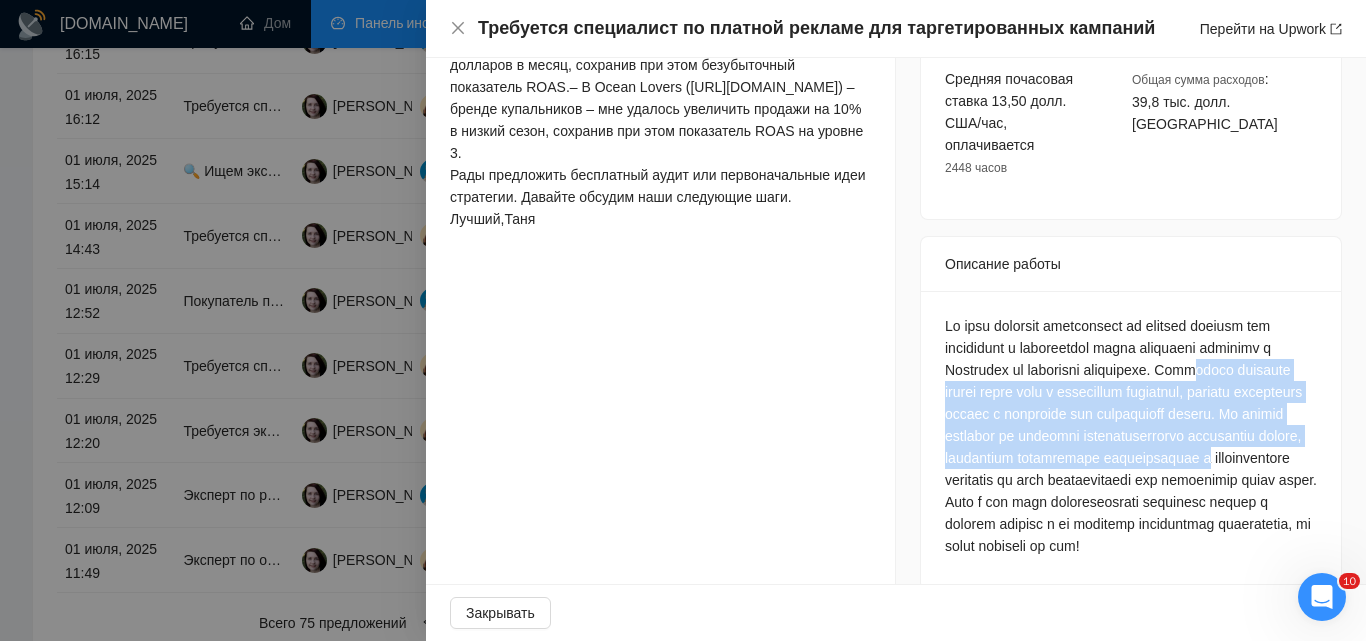 drag, startPoint x: 972, startPoint y: 312, endPoint x: 1281, endPoint y: 397, distance: 320.47778 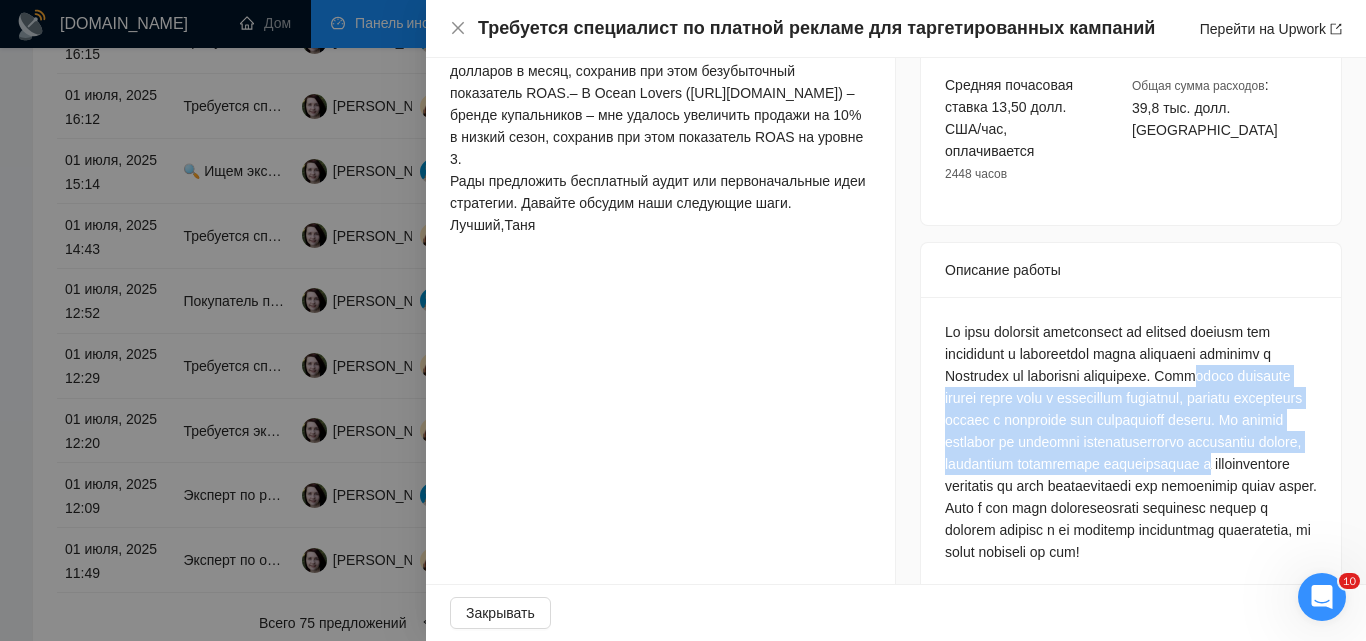 scroll, scrollTop: 838, scrollLeft: 0, axis: vertical 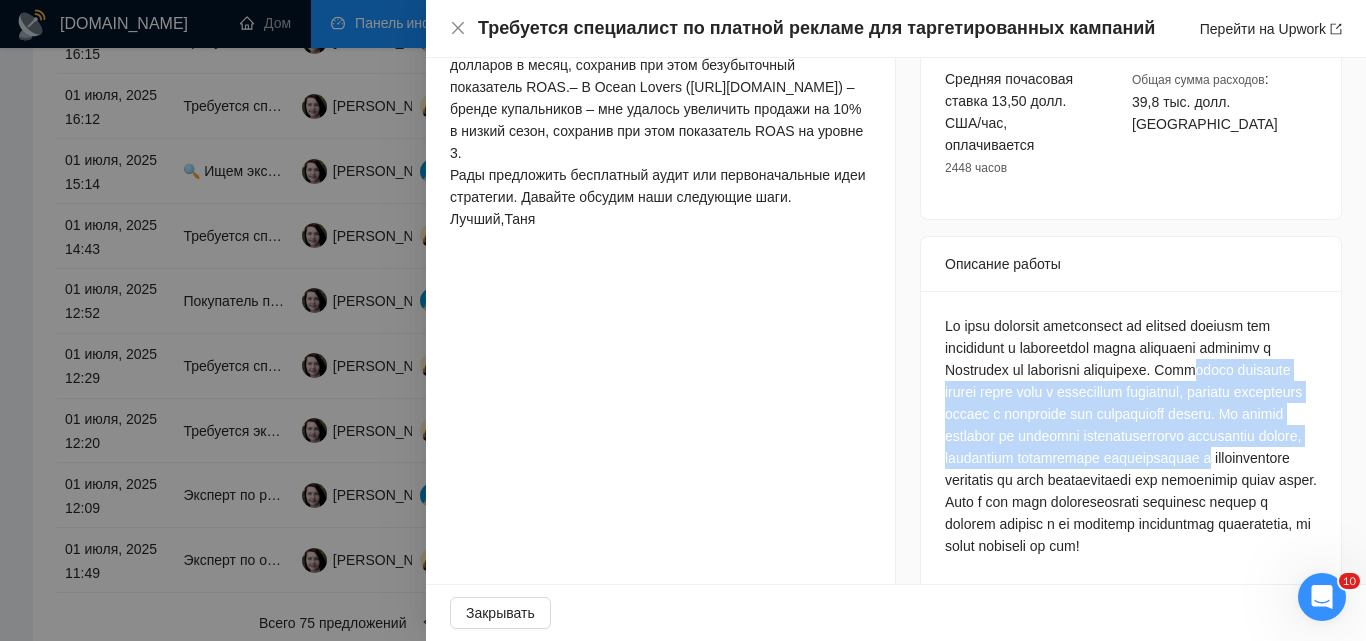 click at bounding box center [1131, 436] 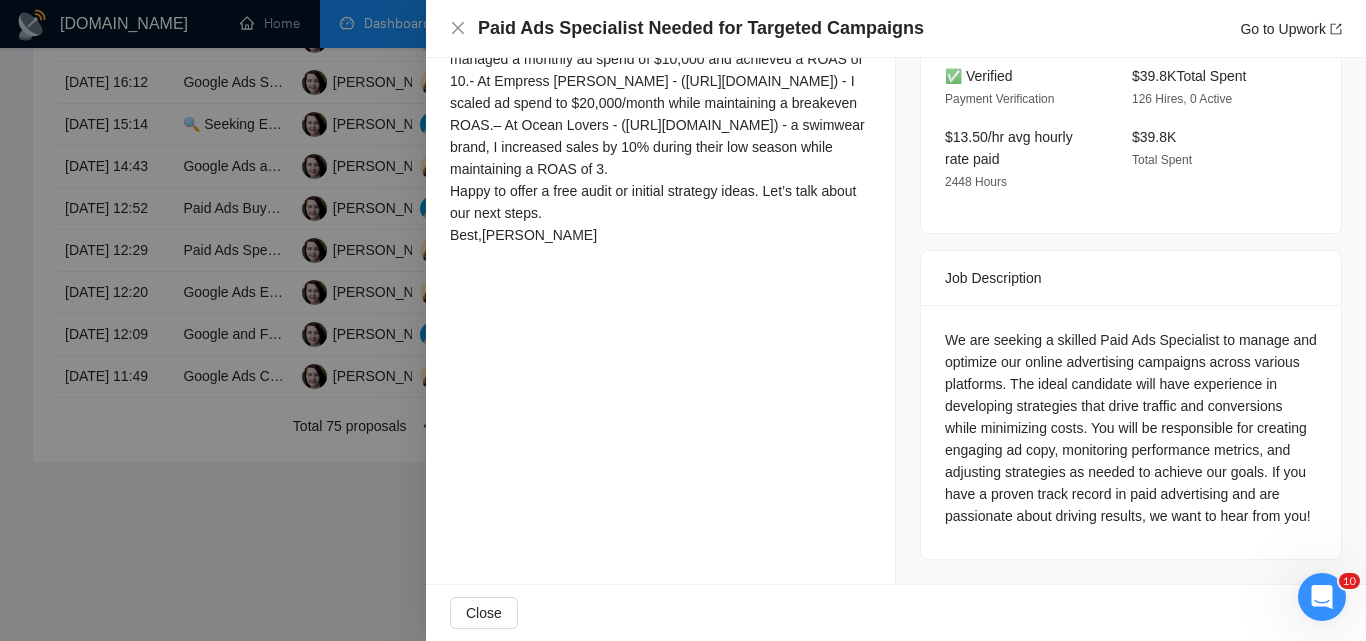 scroll, scrollTop: 1000, scrollLeft: 0, axis: vertical 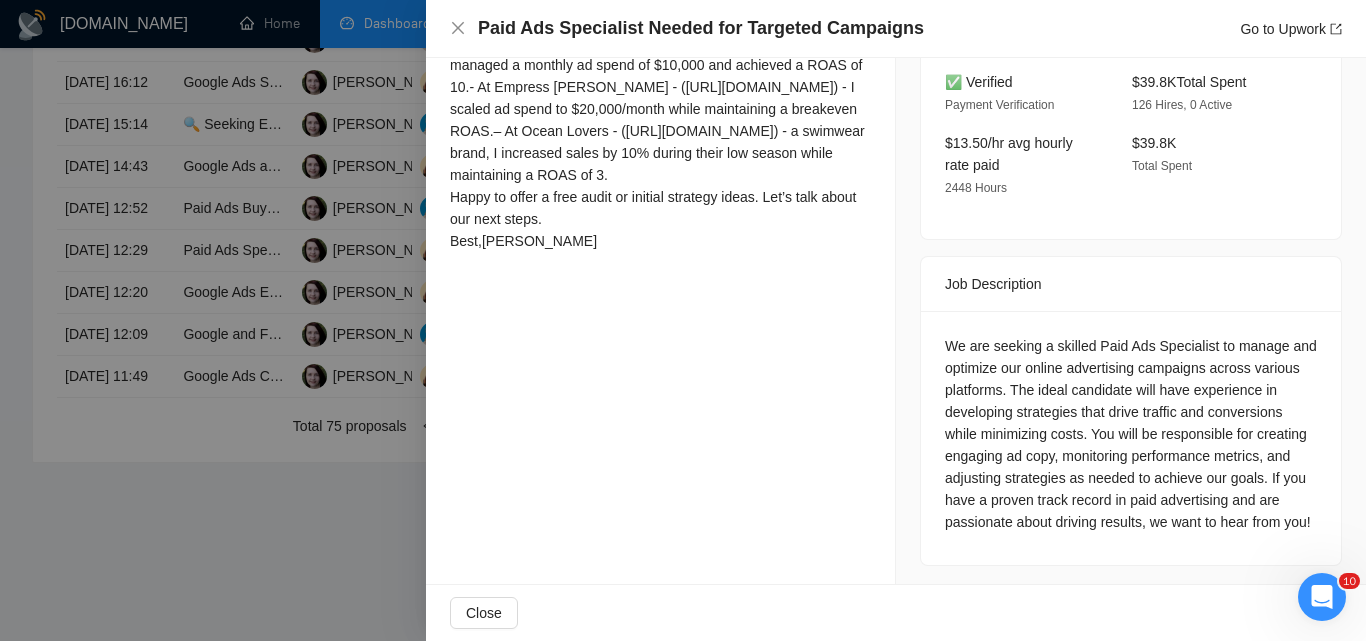 click on "We are seeking a skilled Paid Ads Specialist to manage and optimize our online advertising campaigns across various platforms. The ideal candidate will have experience in developing strategies that drive traffic and conversions while minimizing costs. You will be responsible for creating engaging ad copy, monitoring performance metrics, and adjusting strategies as needed to achieve our goals. If you have a proven track record in paid advertising and are passionate about driving results, we want to hear from you!" at bounding box center [1131, 438] 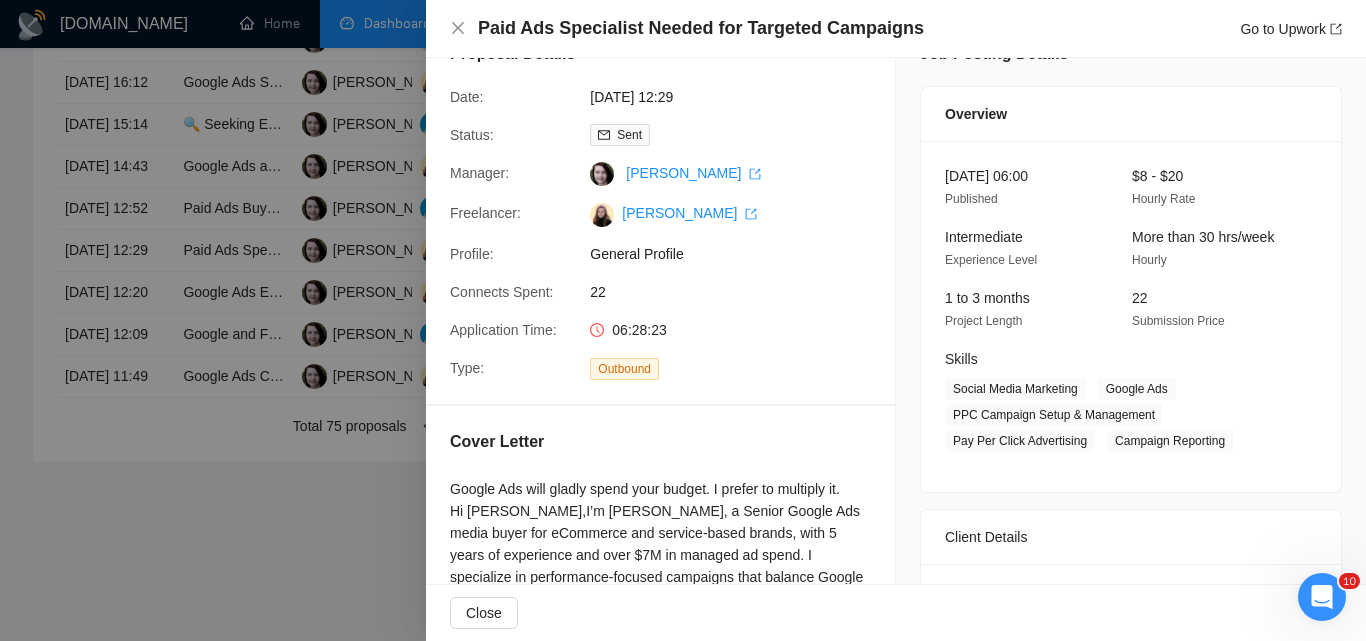 scroll, scrollTop: 0, scrollLeft: 0, axis: both 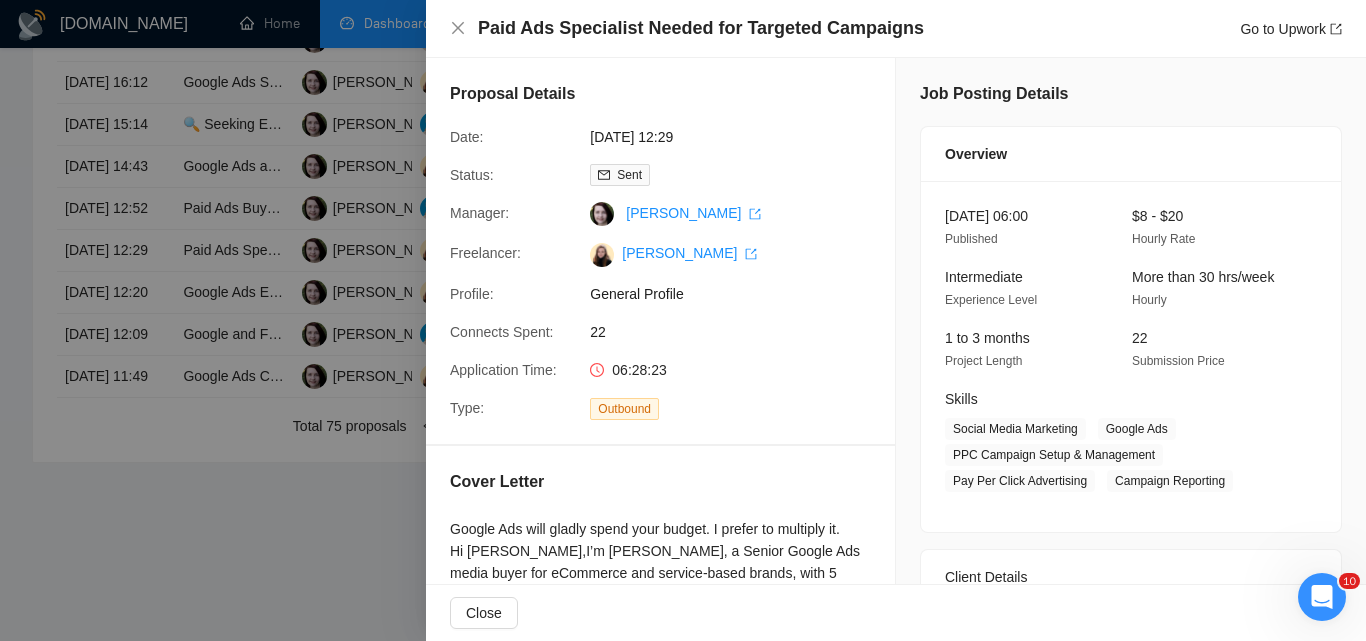 click at bounding box center [683, 320] 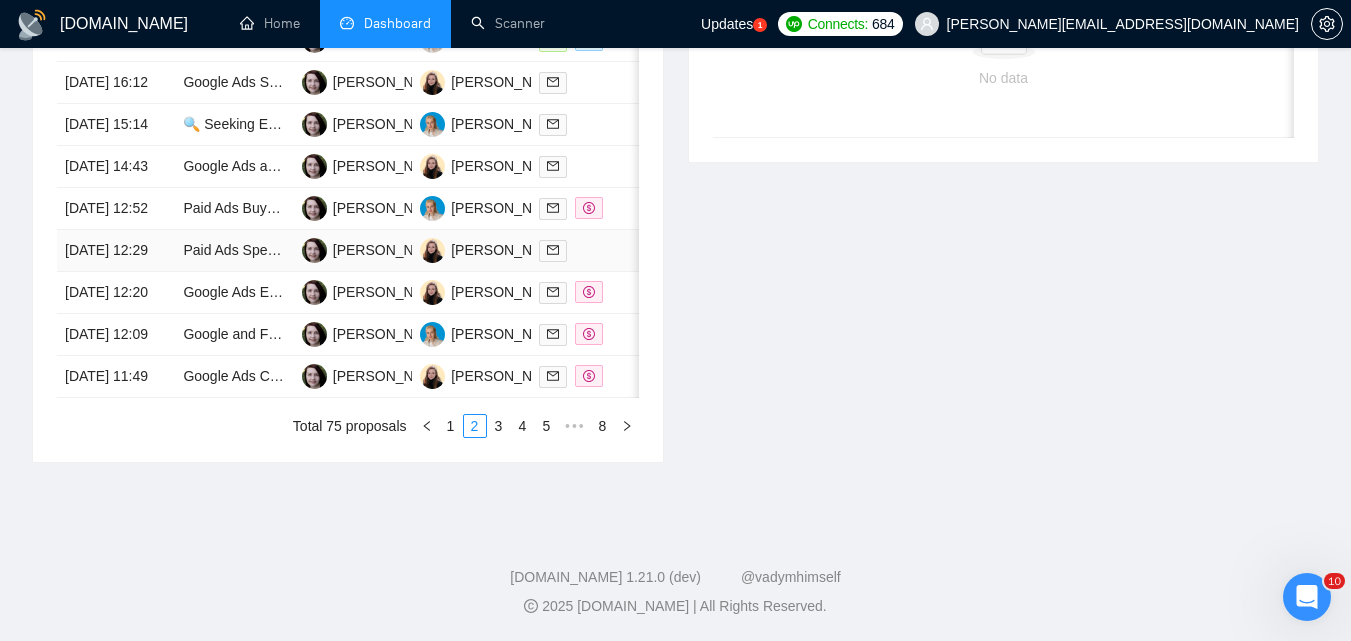 click at bounding box center [590, 251] 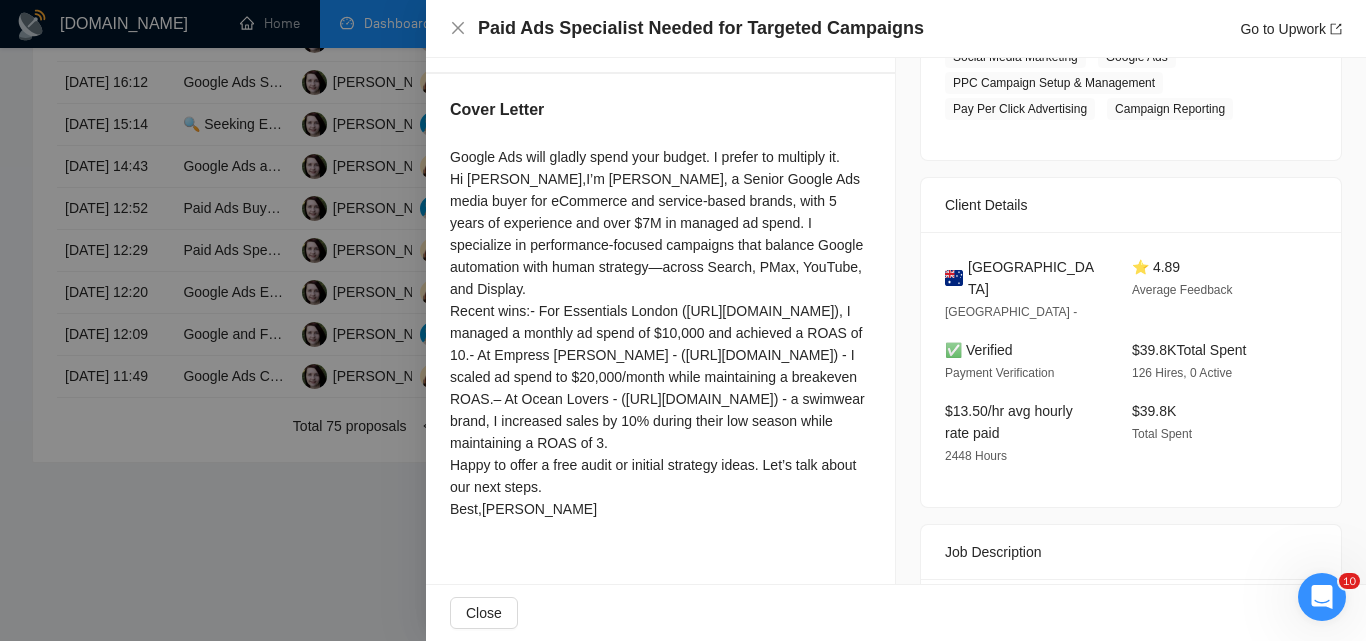 scroll, scrollTop: 640, scrollLeft: 0, axis: vertical 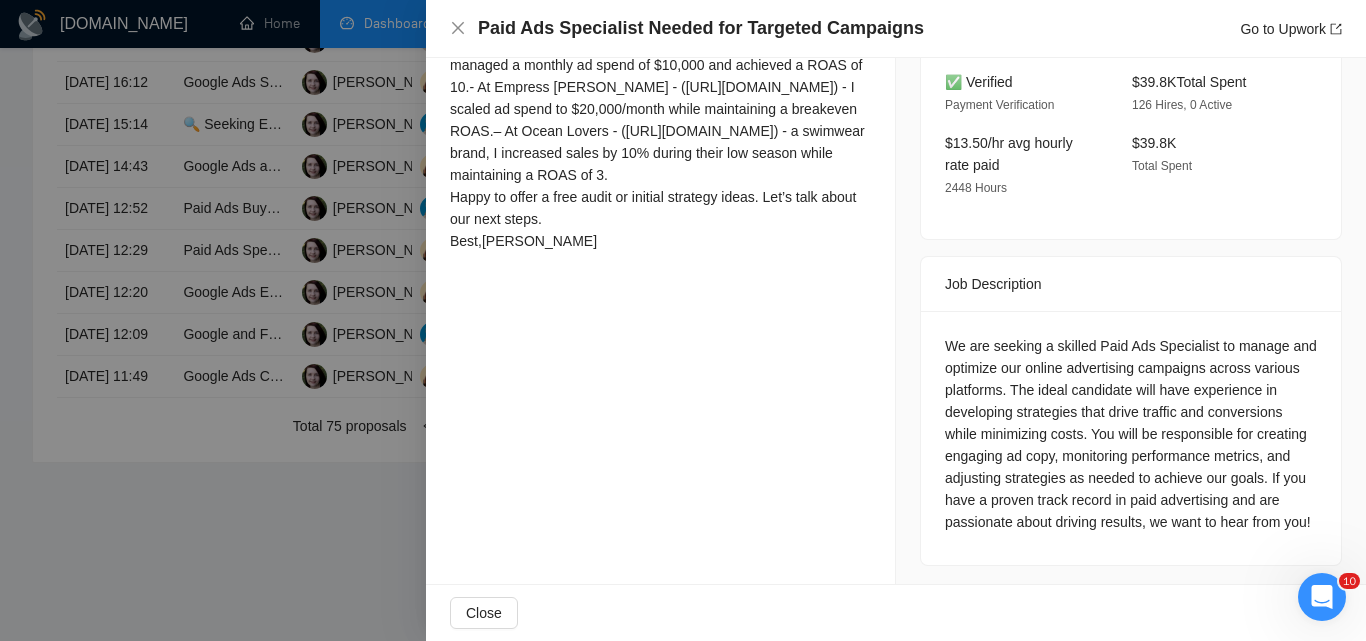 click at bounding box center (683, 320) 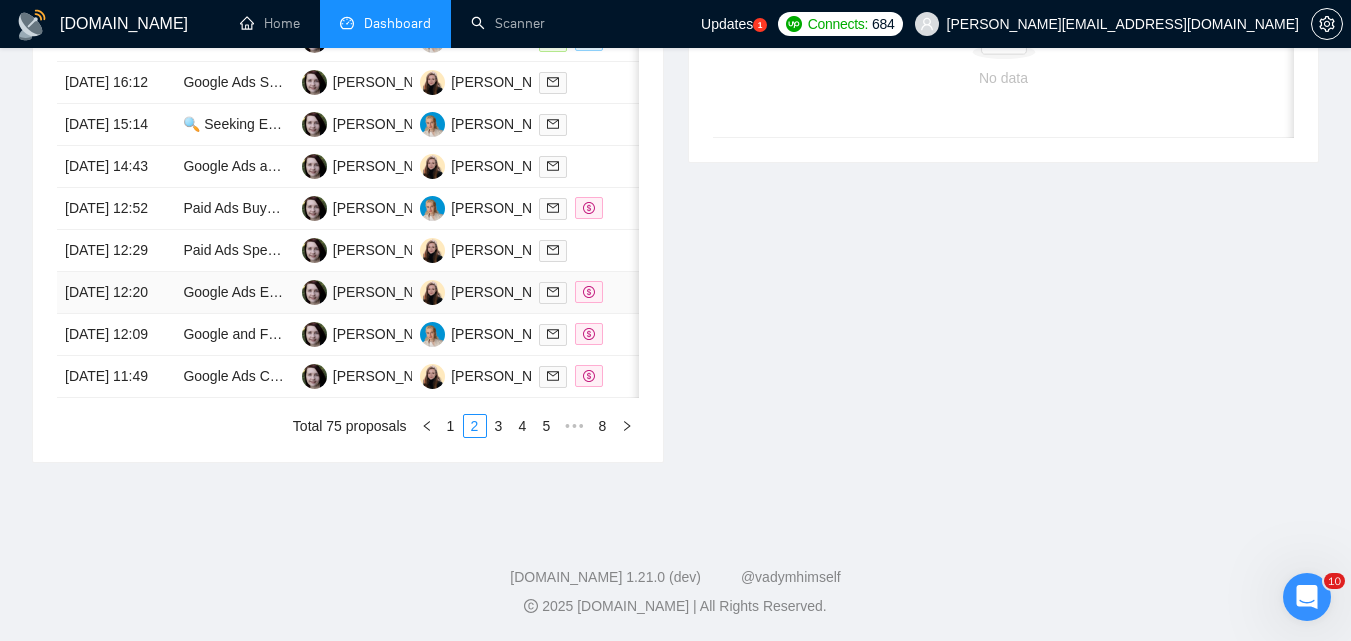 click at bounding box center [590, 292] 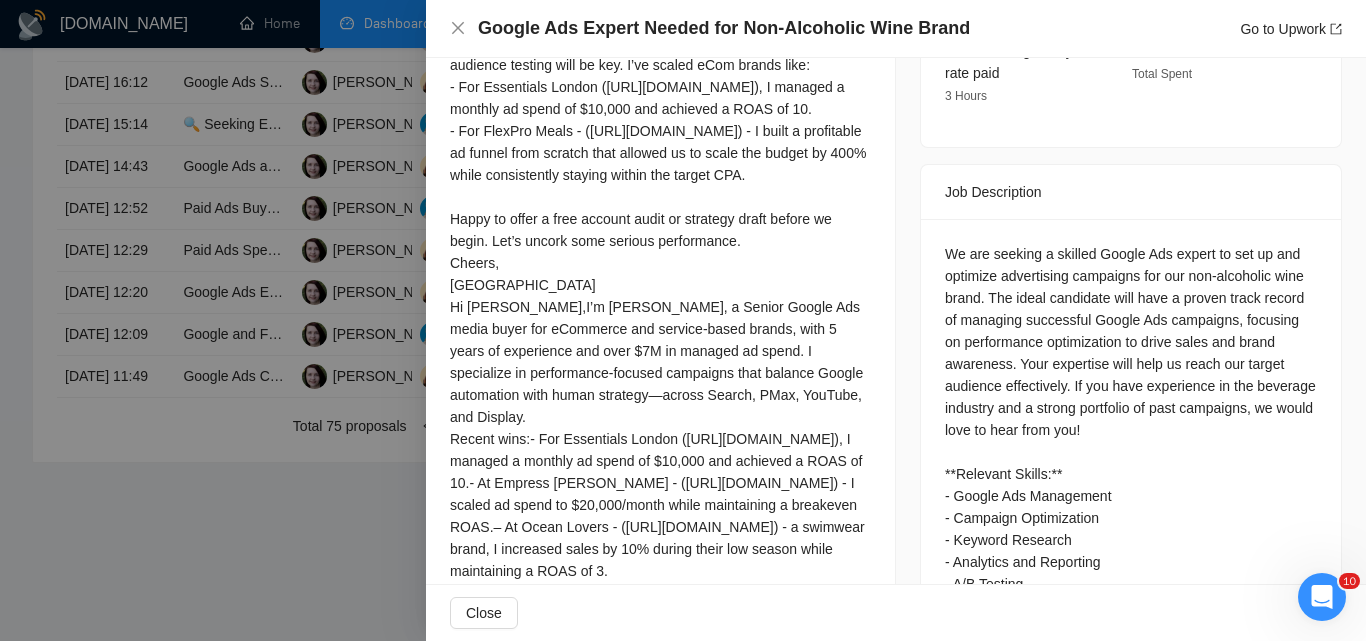 scroll, scrollTop: 740, scrollLeft: 0, axis: vertical 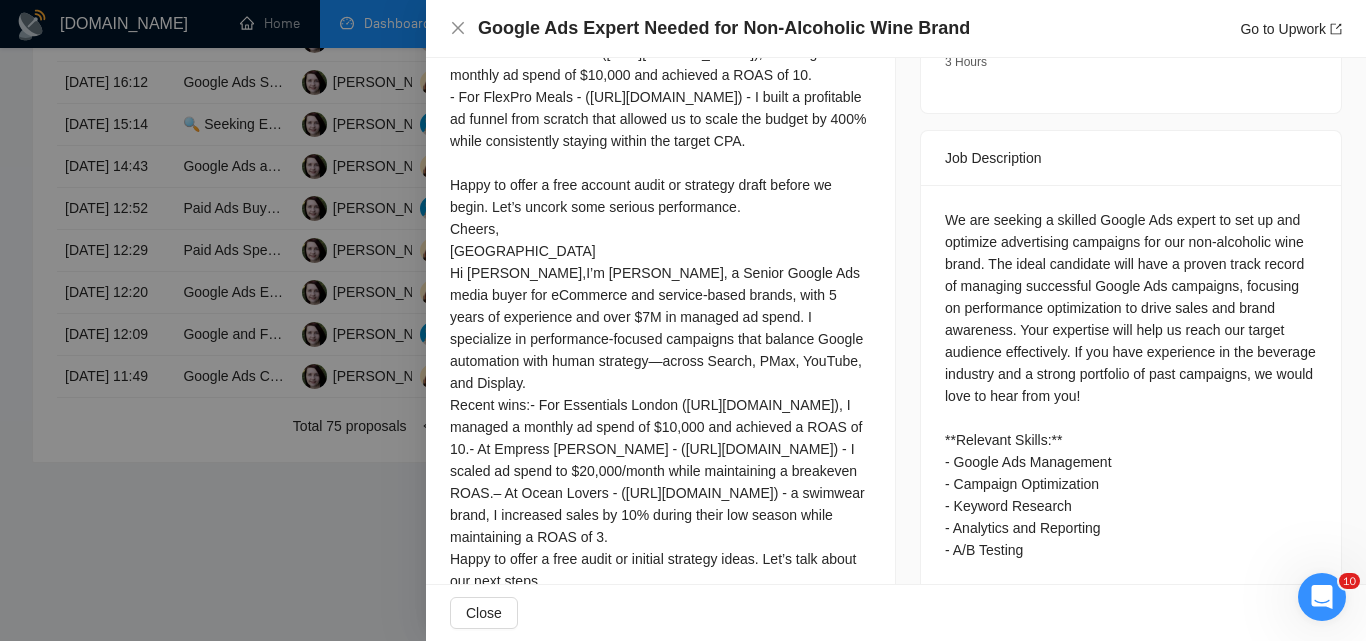 drag, startPoint x: 0, startPoint y: 371, endPoint x: 13, endPoint y: 370, distance: 13.038404 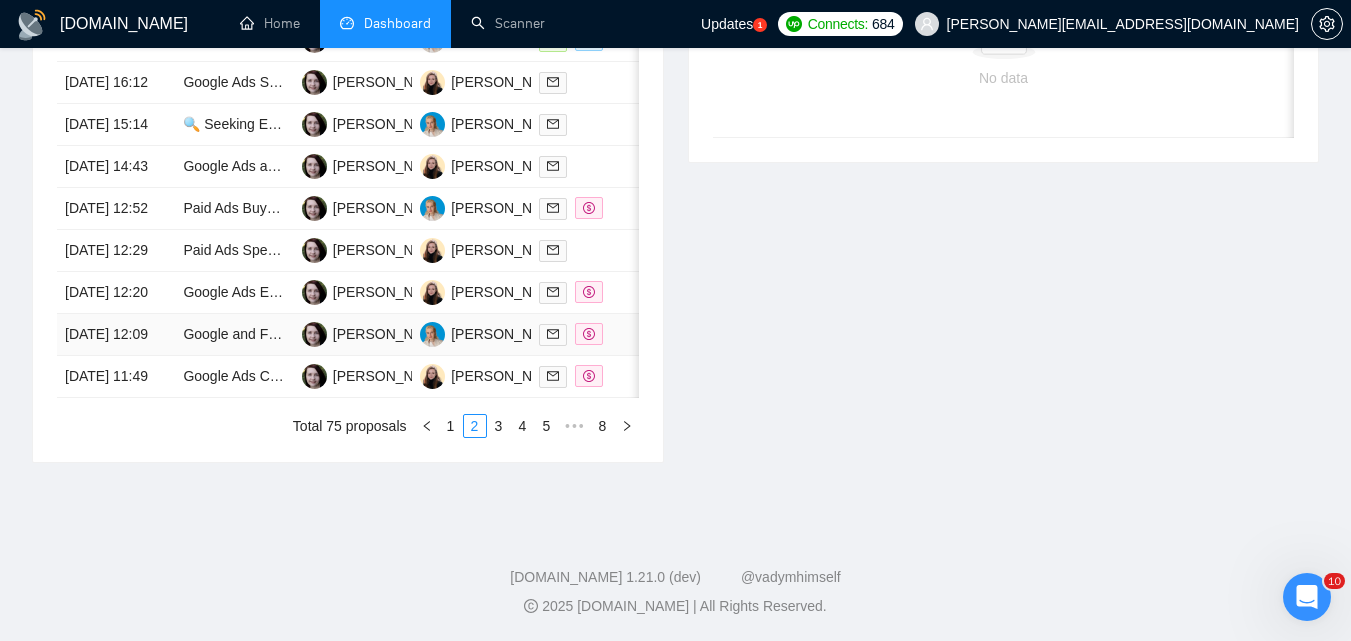 click at bounding box center (590, 335) 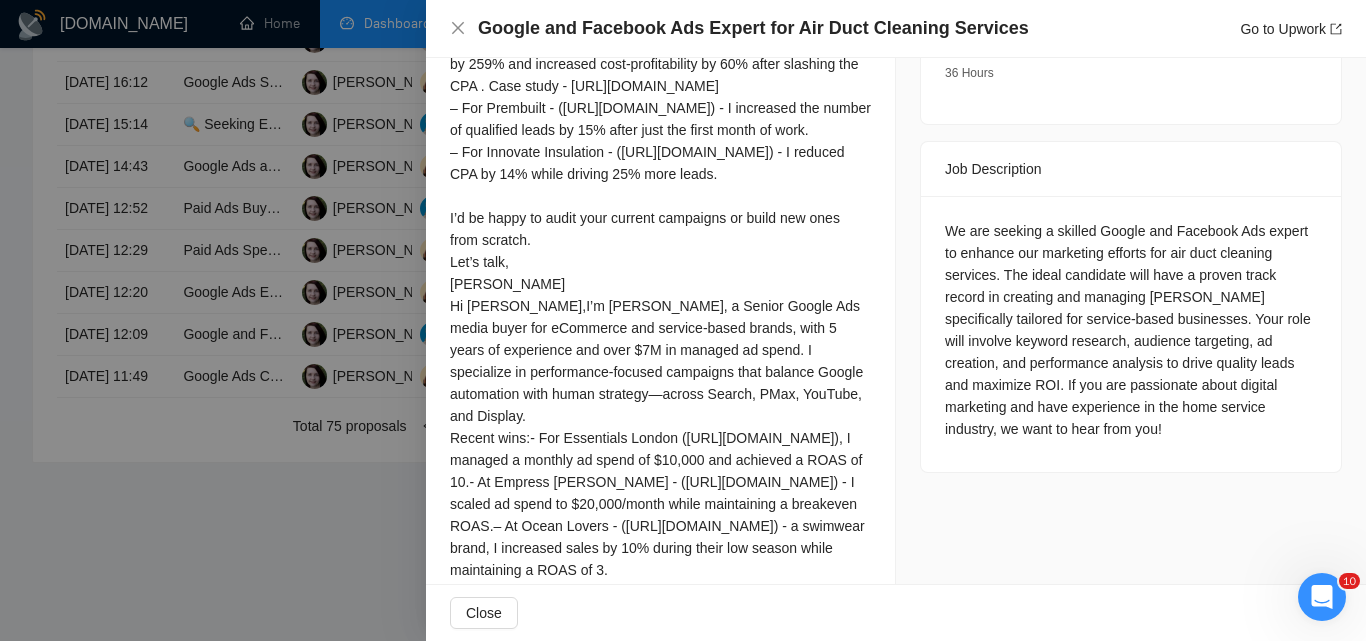 scroll, scrollTop: 621, scrollLeft: 0, axis: vertical 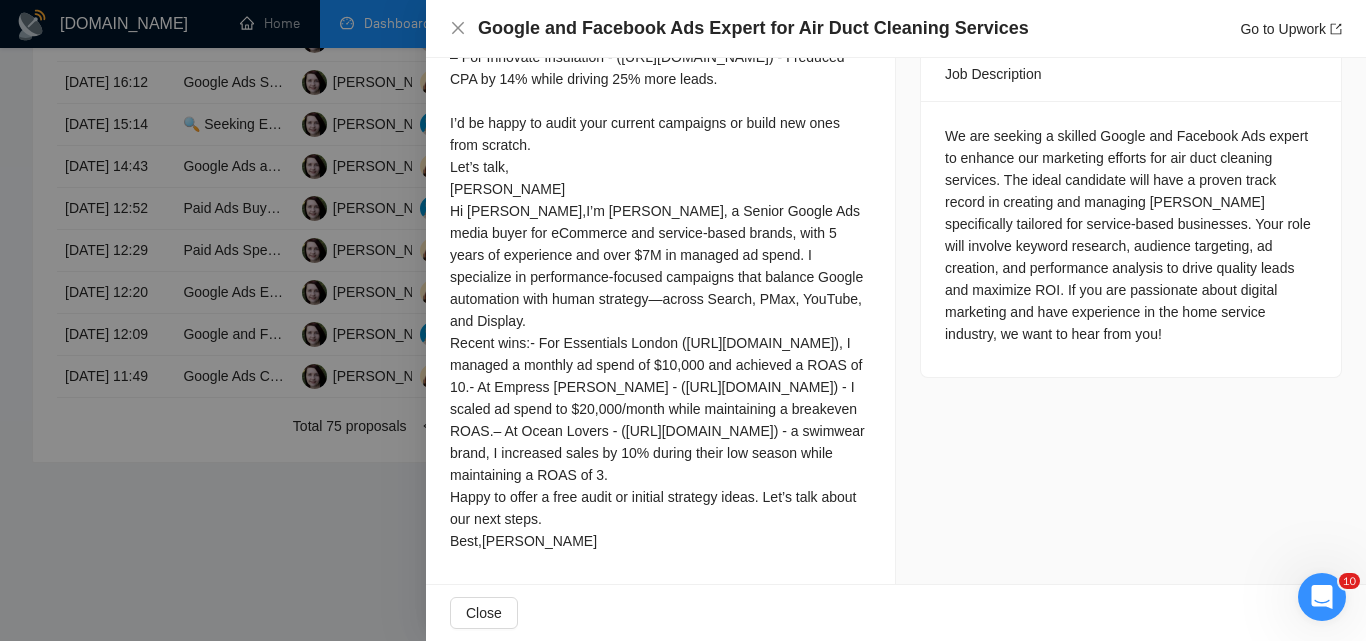 click at bounding box center (683, 320) 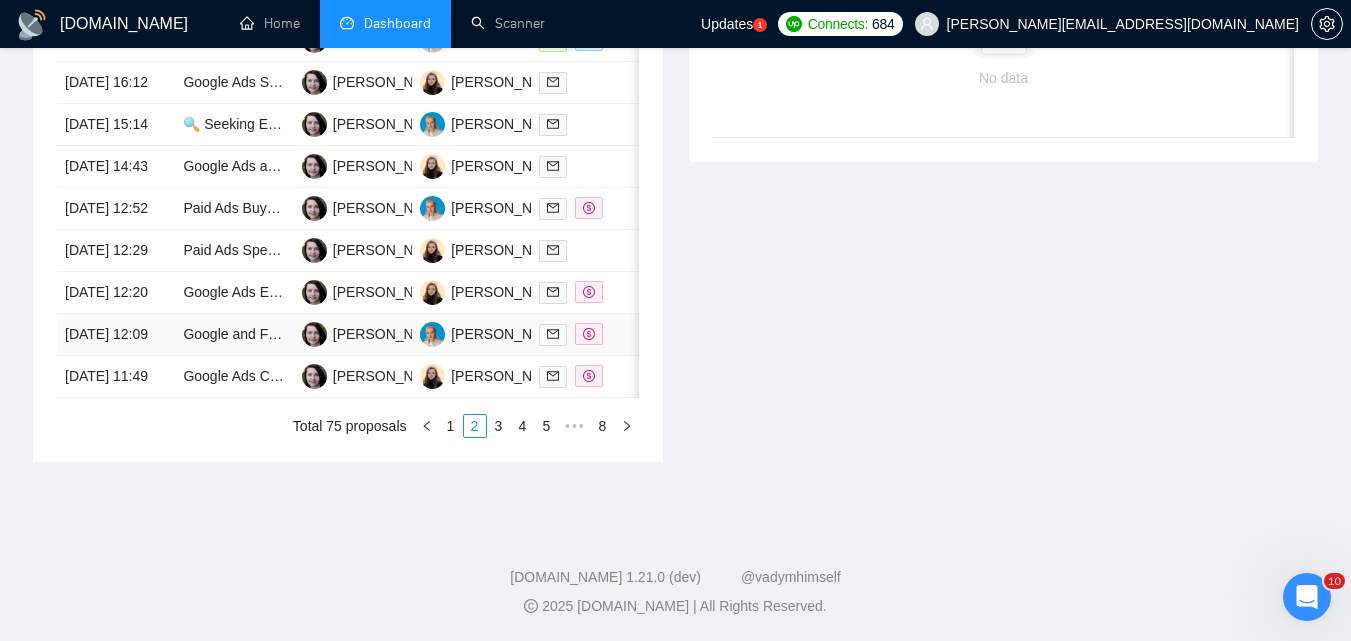 click at bounding box center [590, 334] 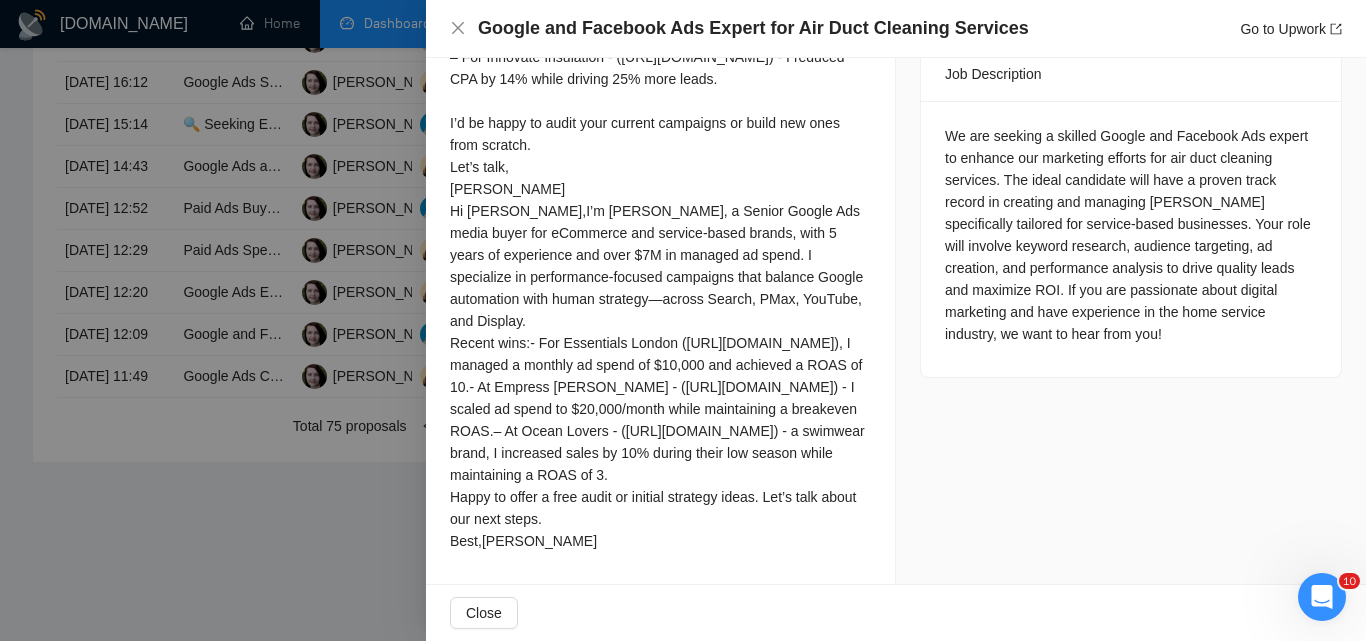 click at bounding box center (683, 320) 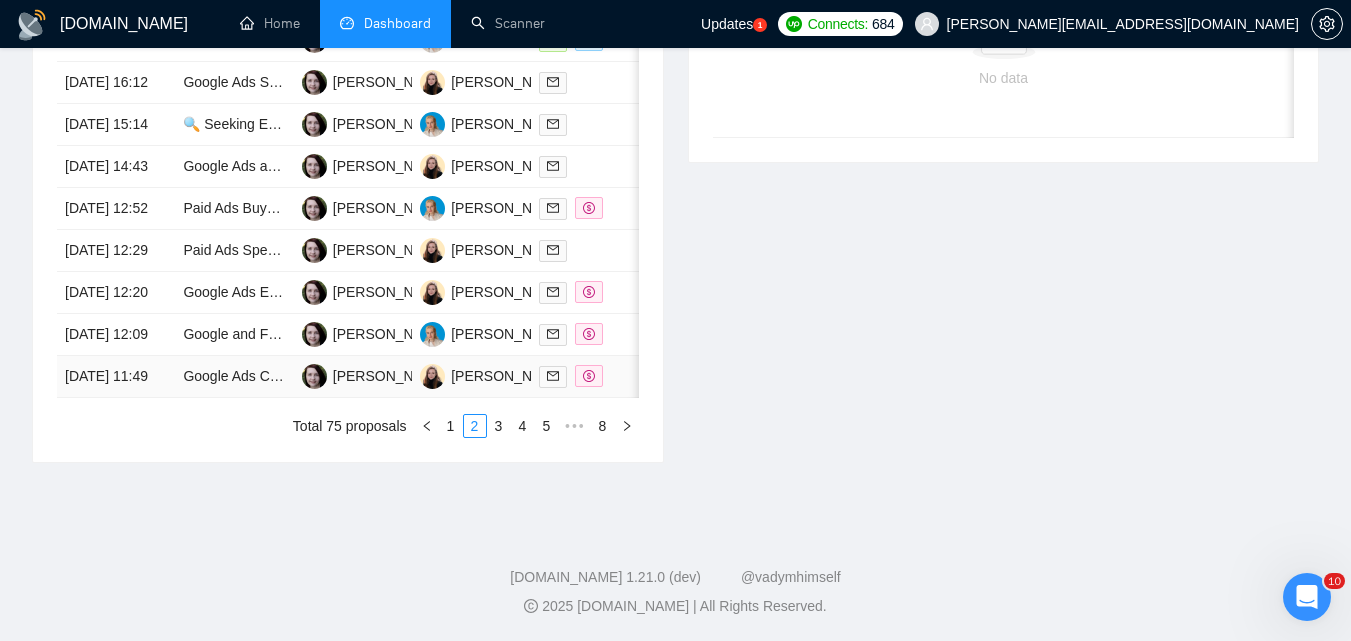 click at bounding box center [590, 377] 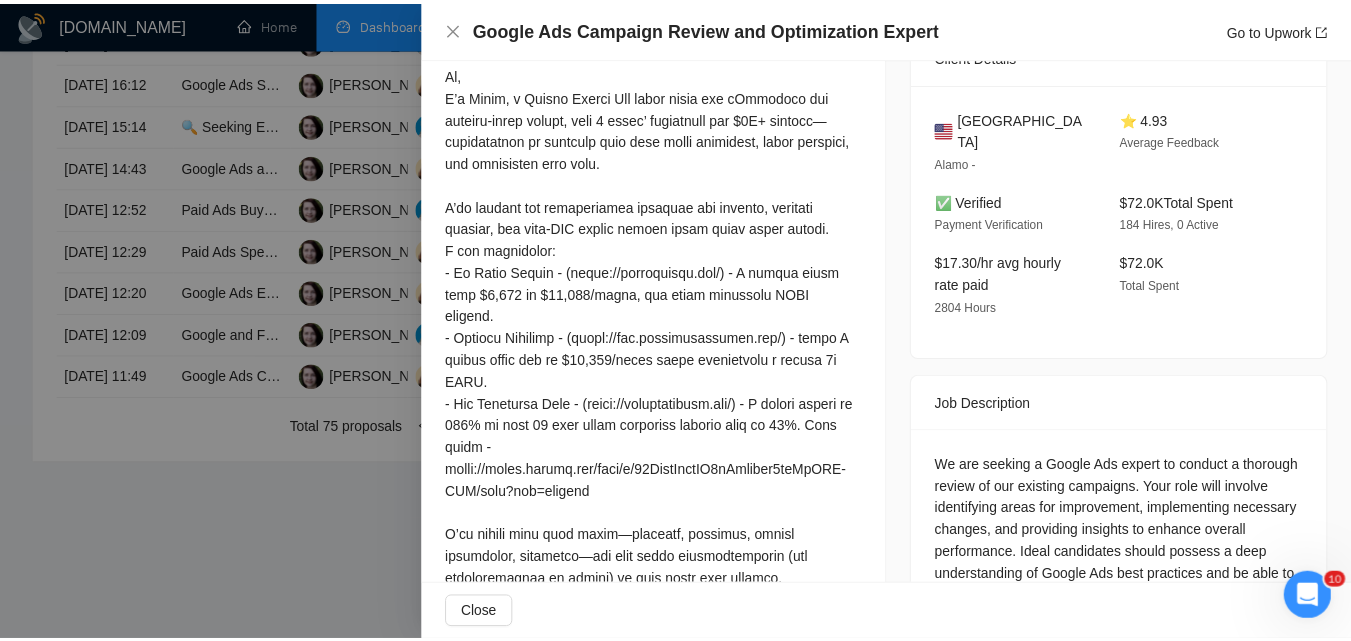 scroll, scrollTop: 721, scrollLeft: 0, axis: vertical 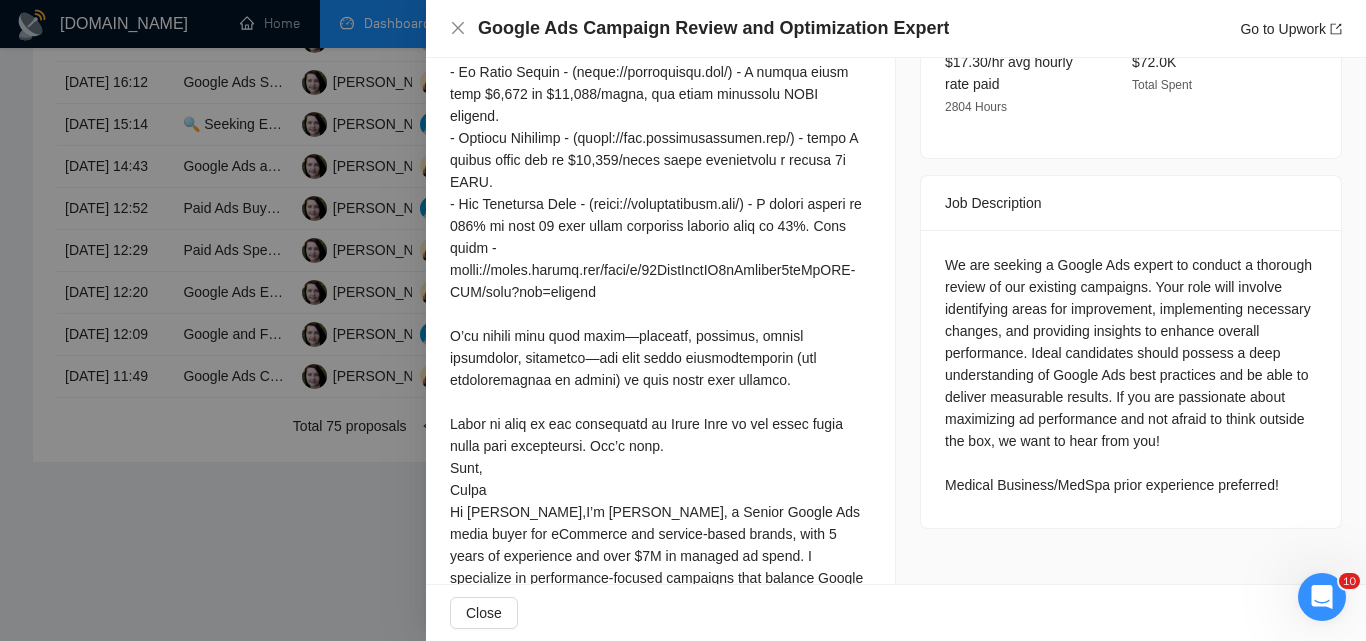 click at bounding box center [683, 320] 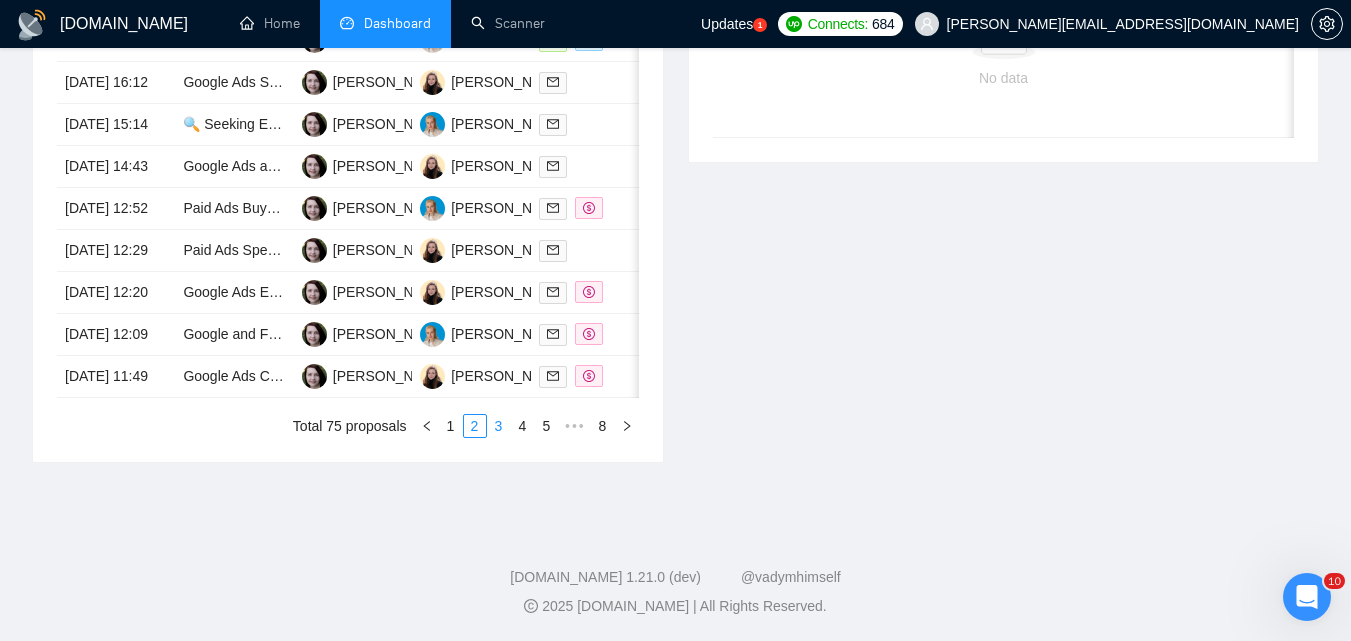 click on "3" at bounding box center (499, 426) 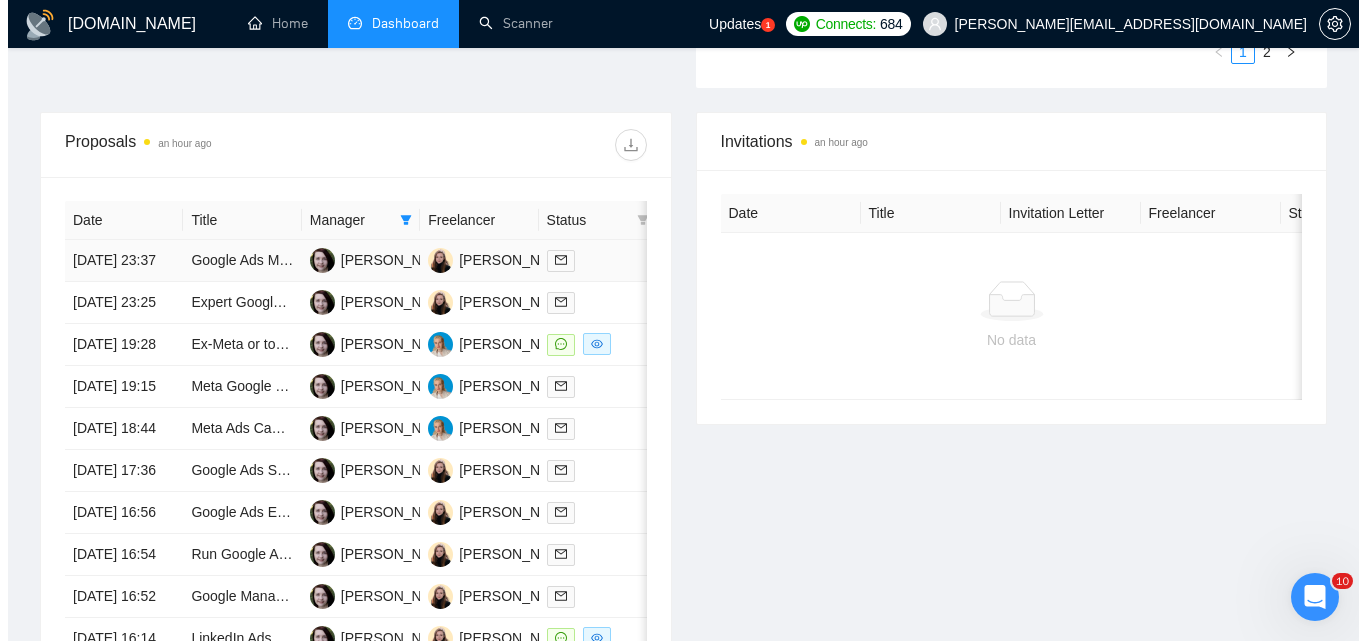 scroll, scrollTop: 700, scrollLeft: 0, axis: vertical 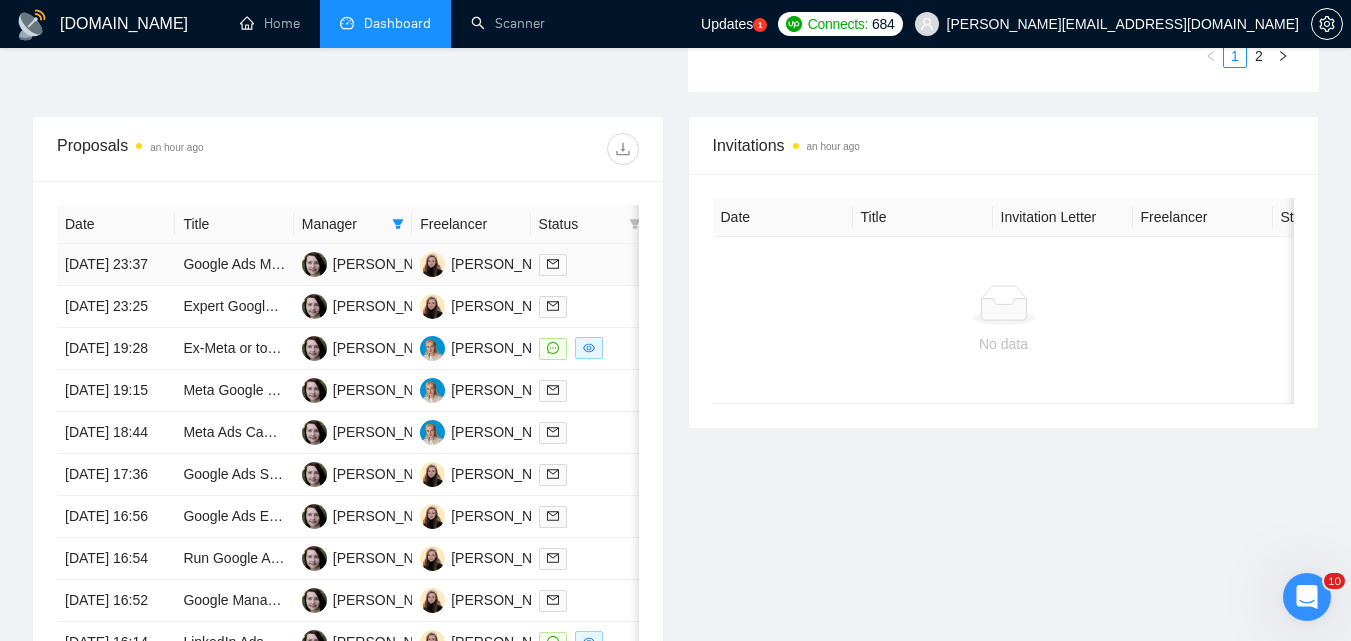 click at bounding box center (590, 265) 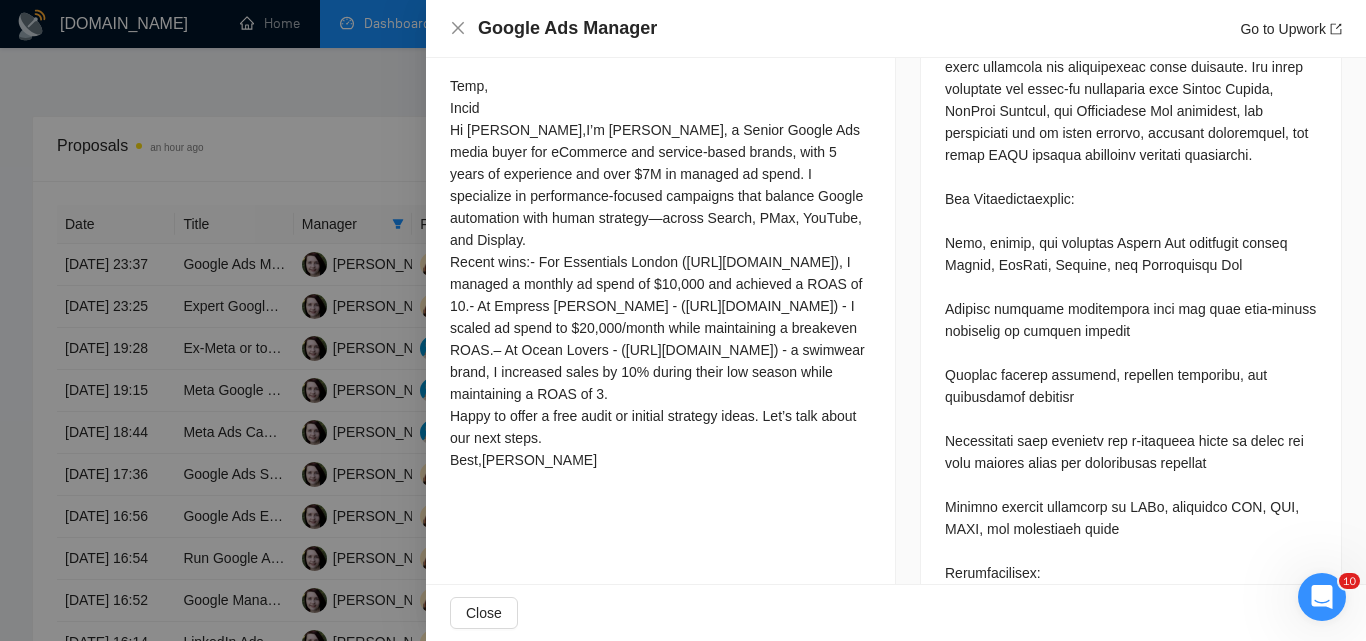 scroll, scrollTop: 986, scrollLeft: 0, axis: vertical 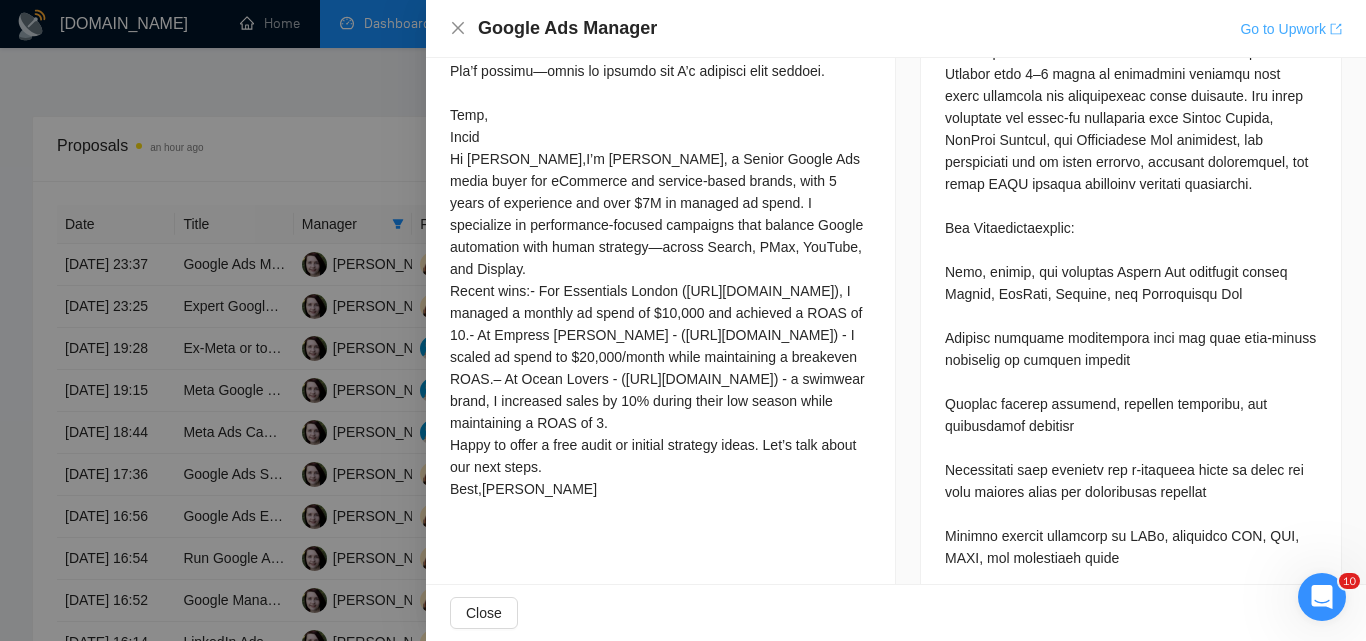 click on "Go to Upwork" at bounding box center [1291, 29] 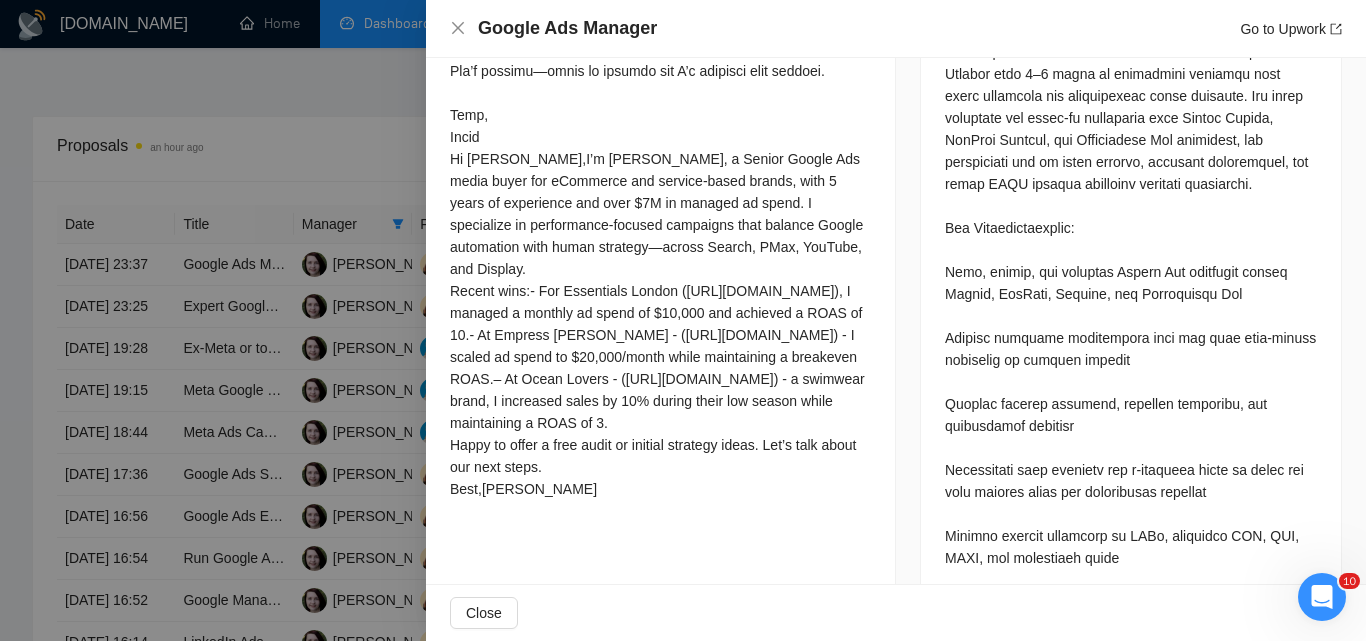 scroll, scrollTop: 1086, scrollLeft: 0, axis: vertical 